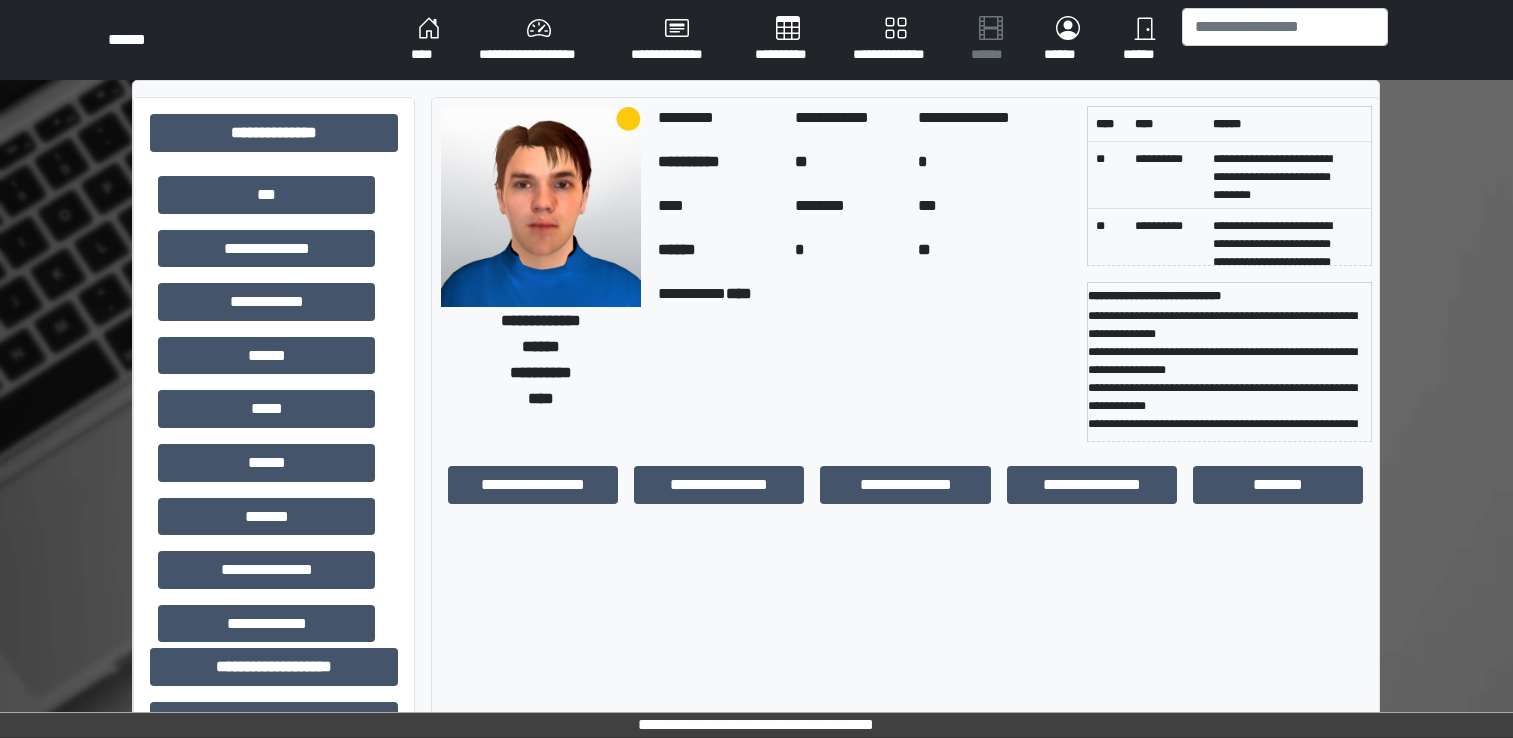 scroll, scrollTop: 0, scrollLeft: 0, axis: both 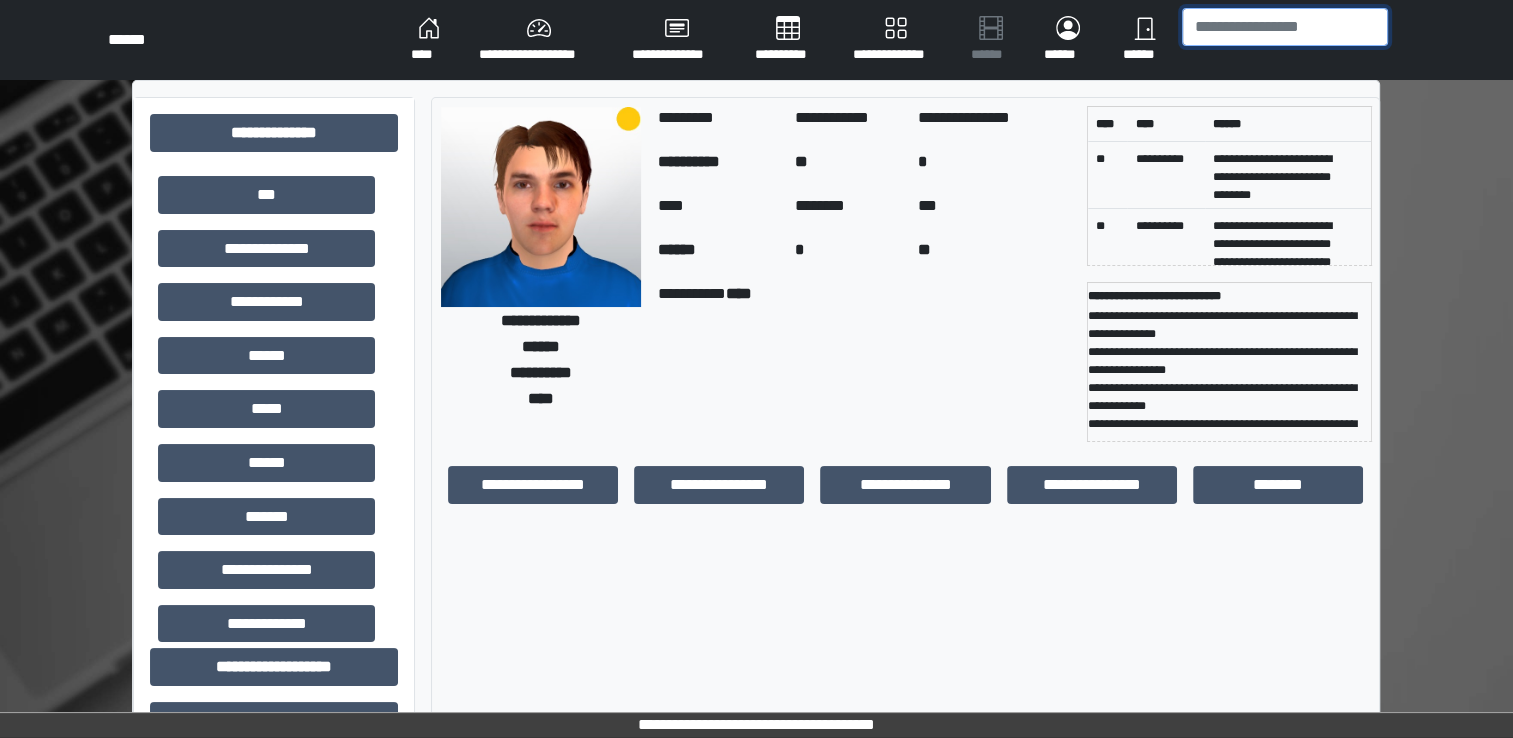 click at bounding box center (1285, 27) 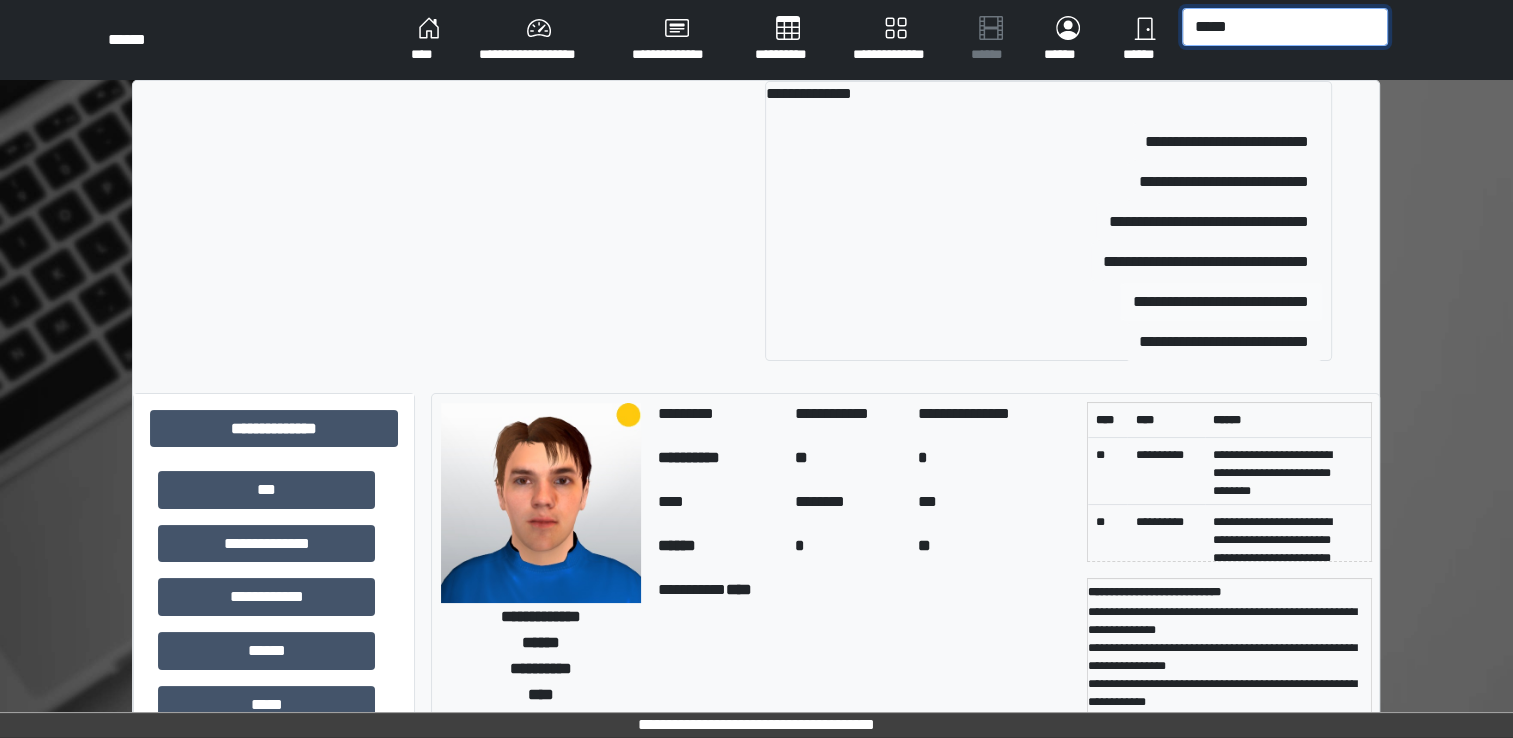 type on "*****" 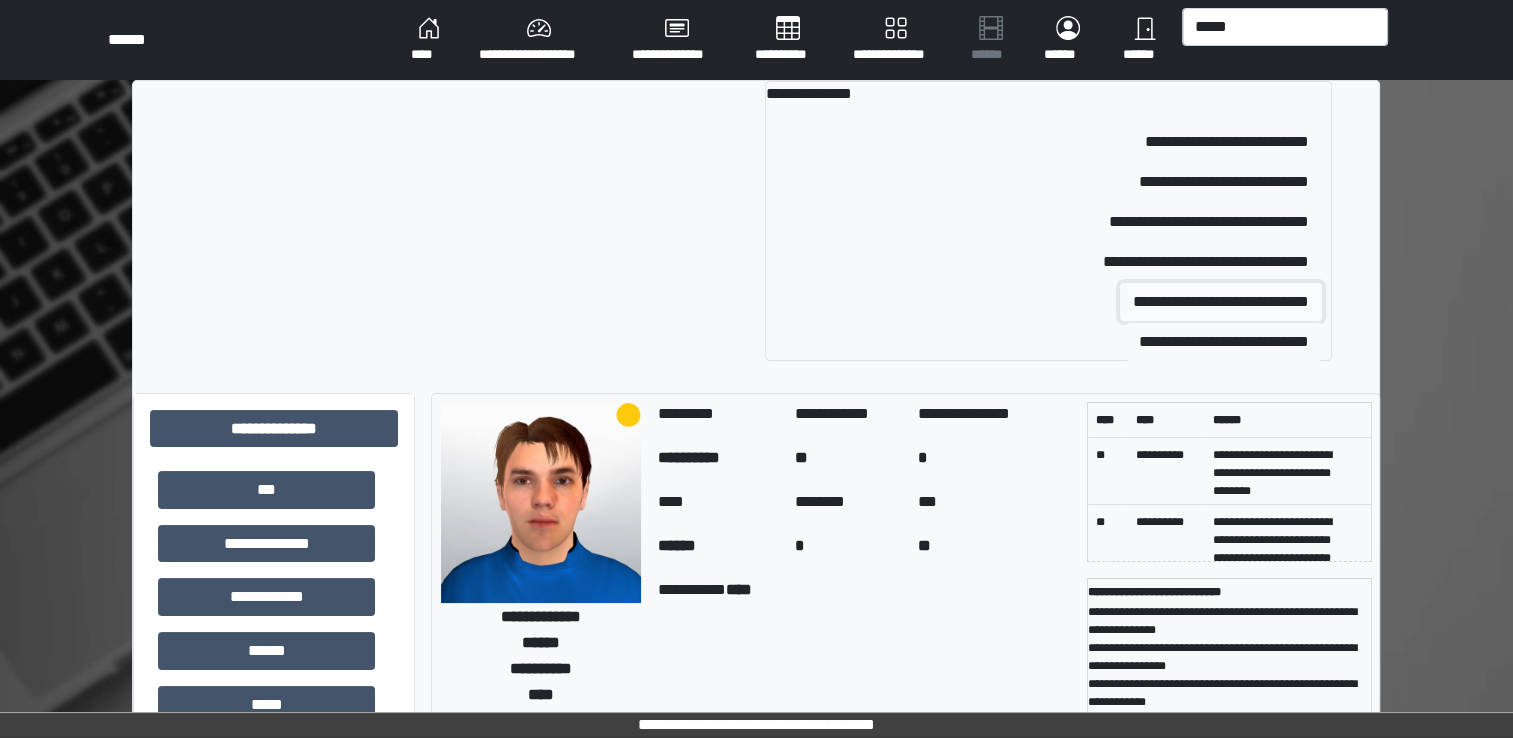 click on "**********" at bounding box center (1221, 302) 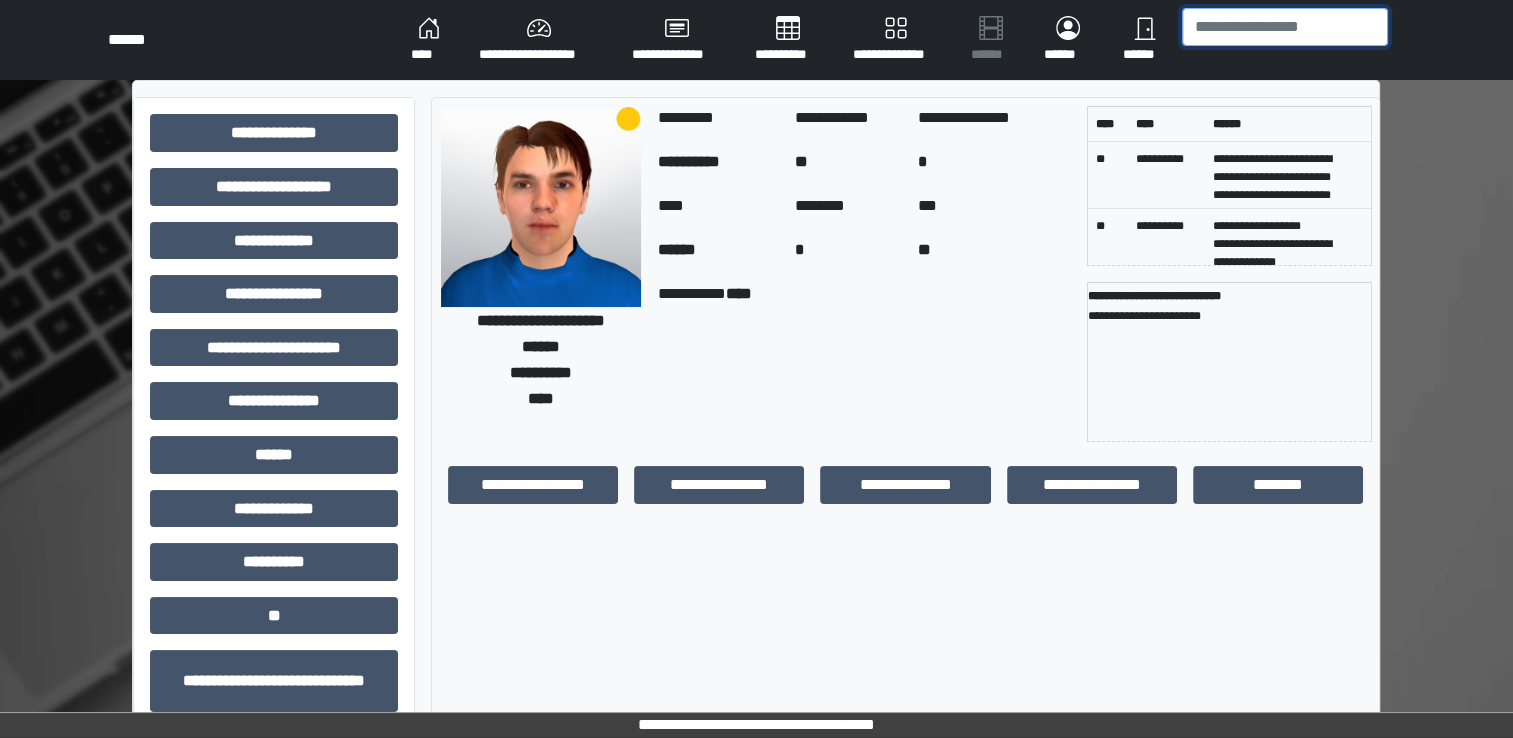 click at bounding box center [1285, 27] 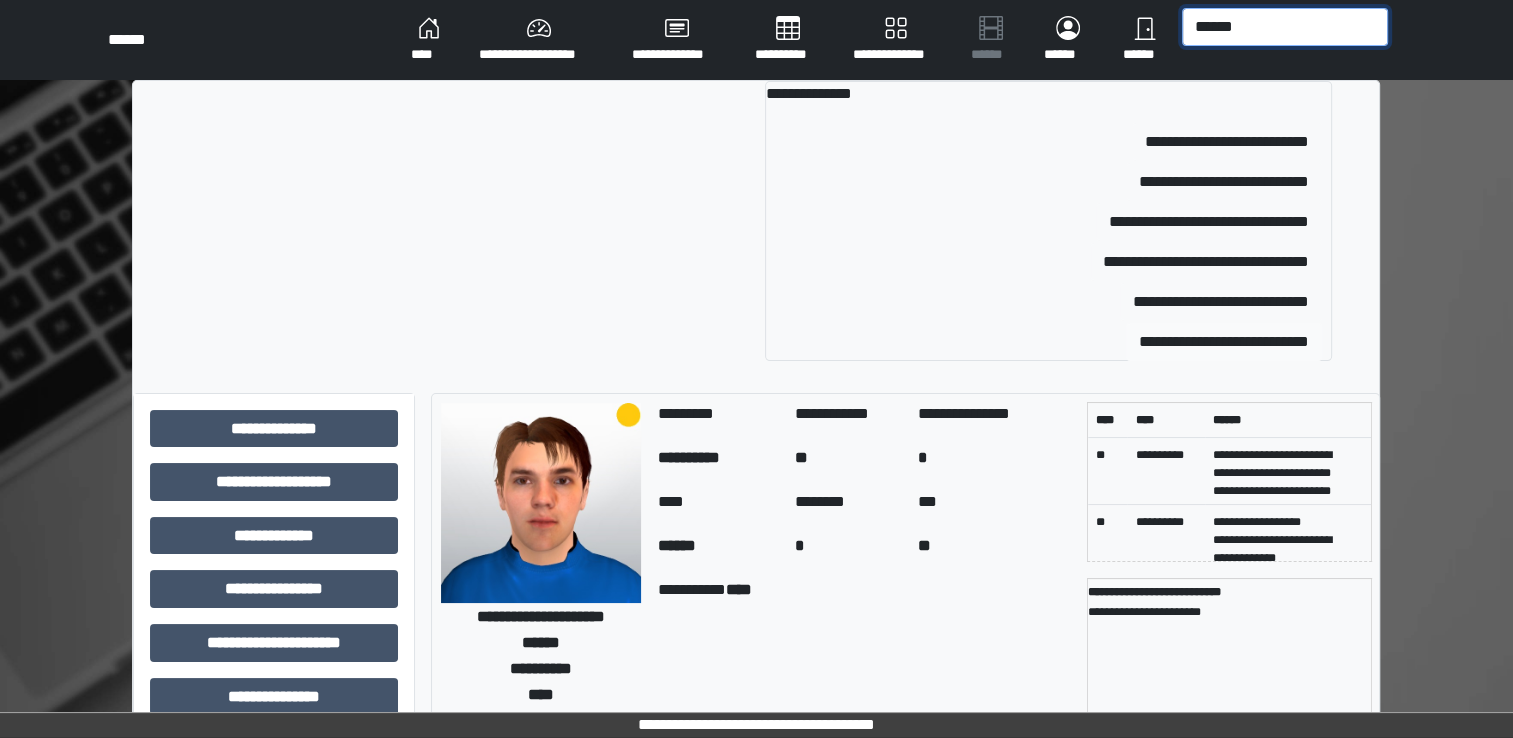 type on "******" 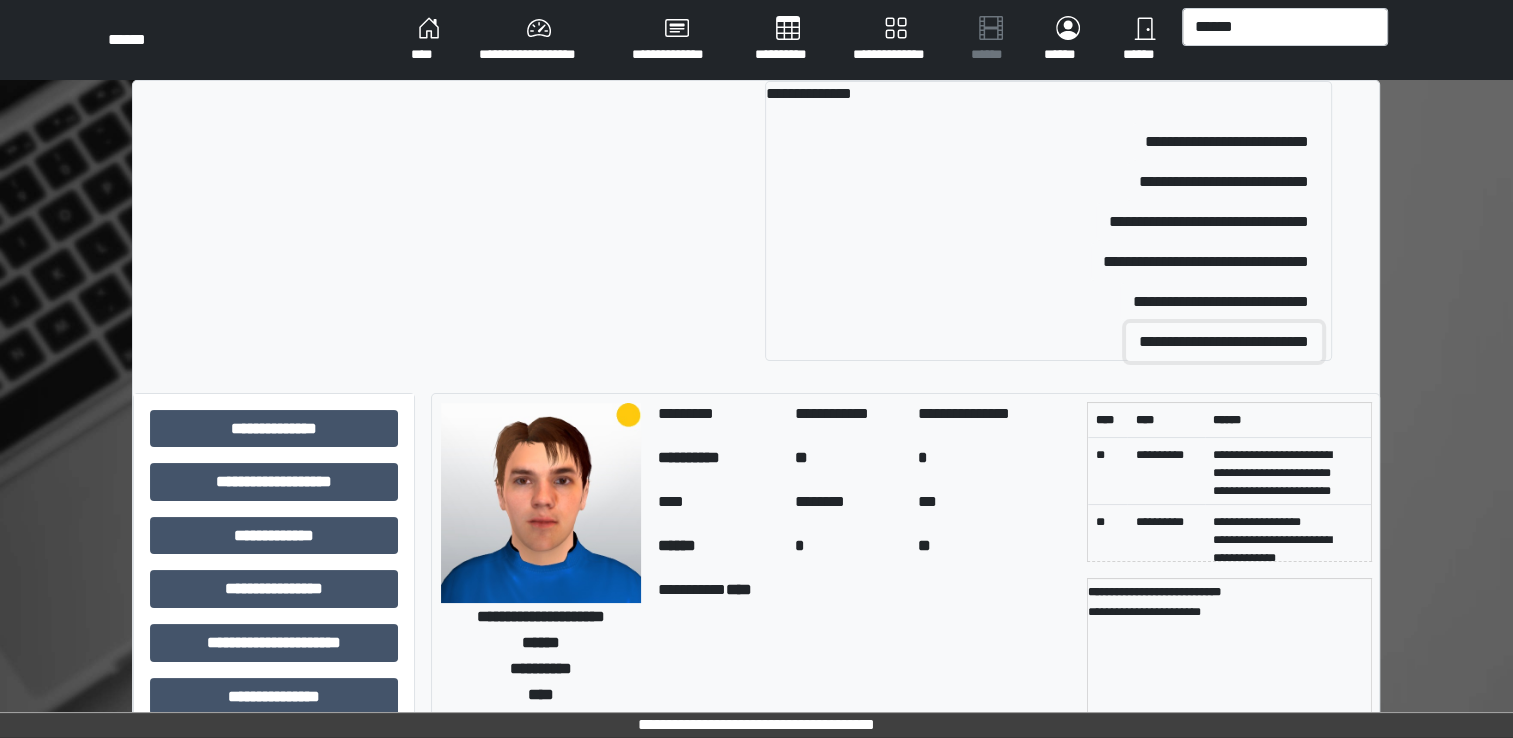 click on "**********" at bounding box center (1224, 342) 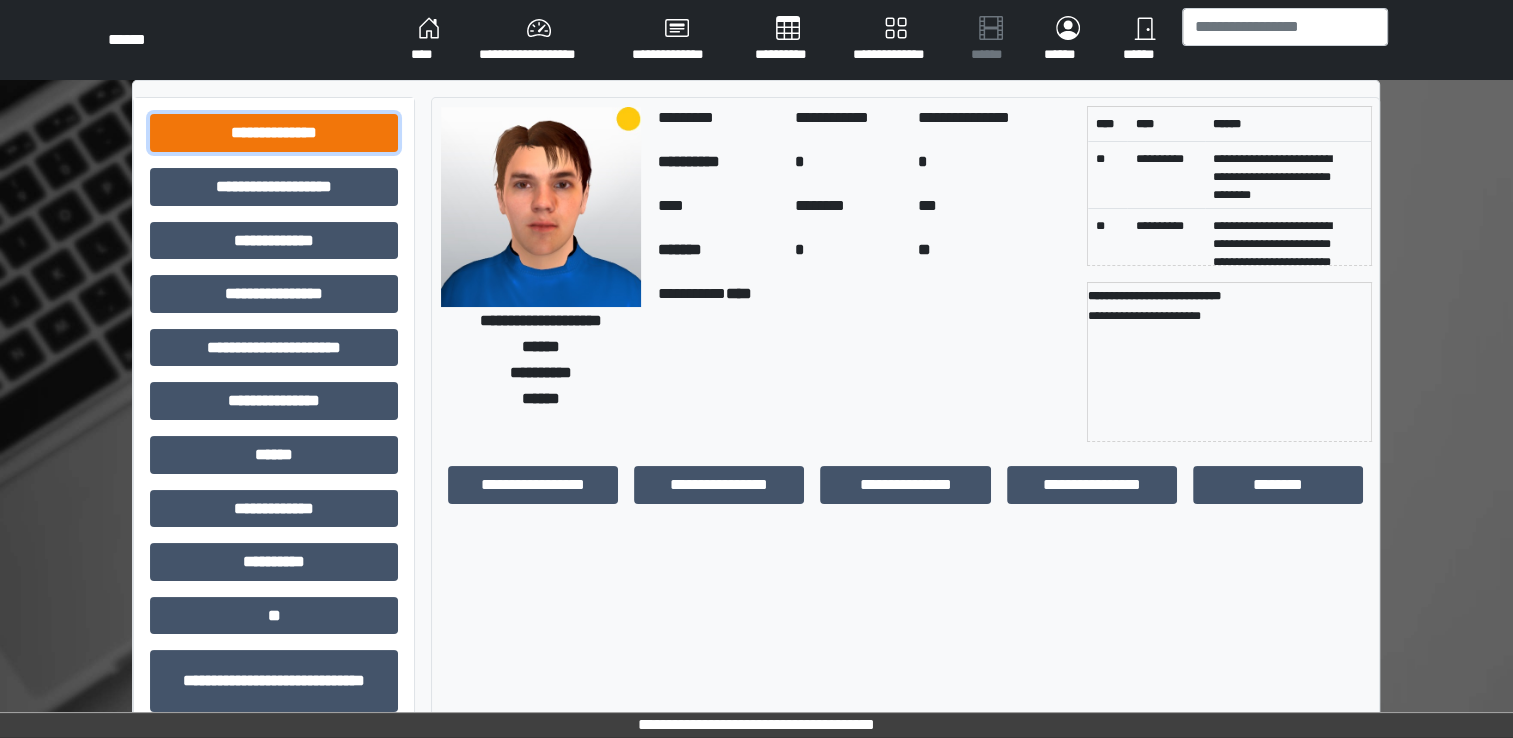 click on "**********" at bounding box center (274, 133) 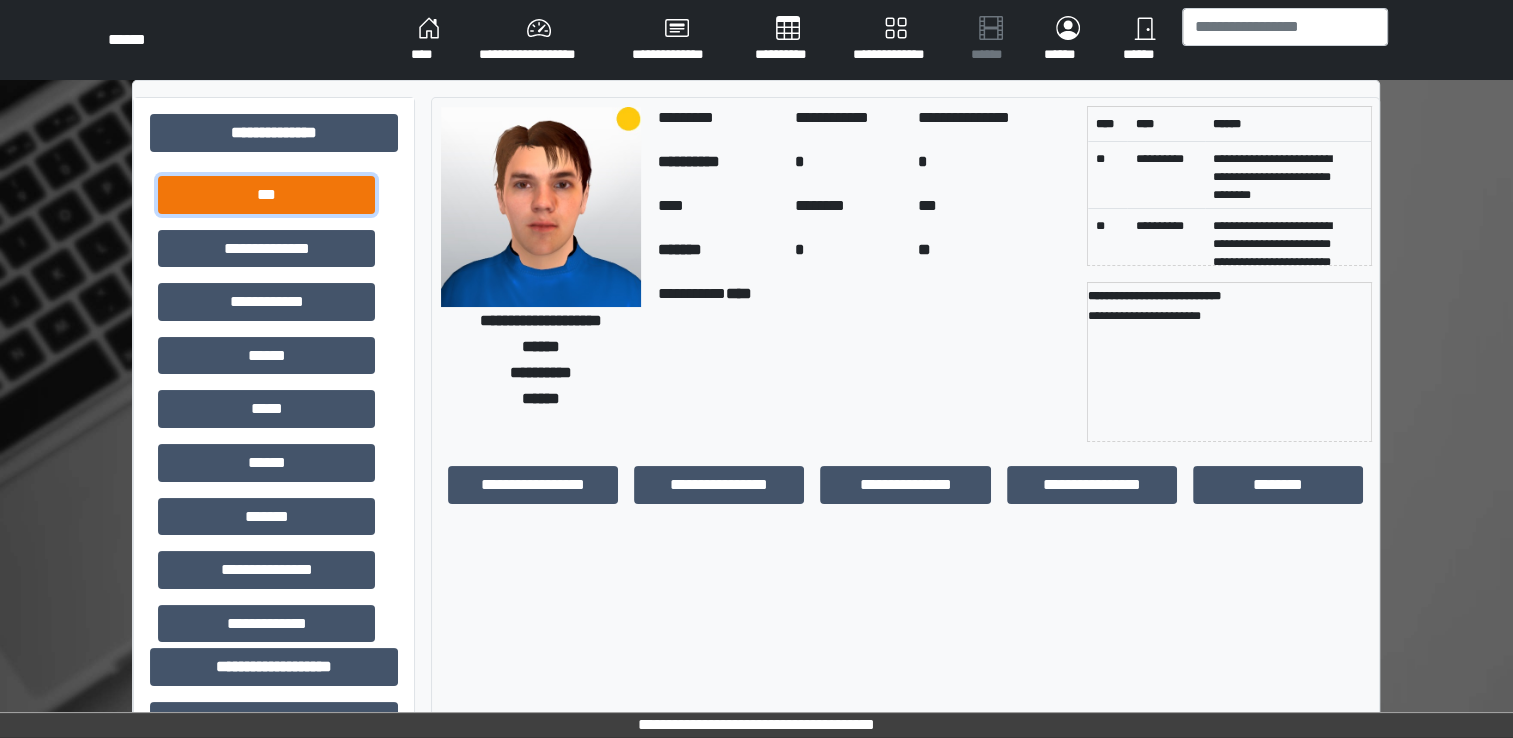 click on "***" at bounding box center (266, 195) 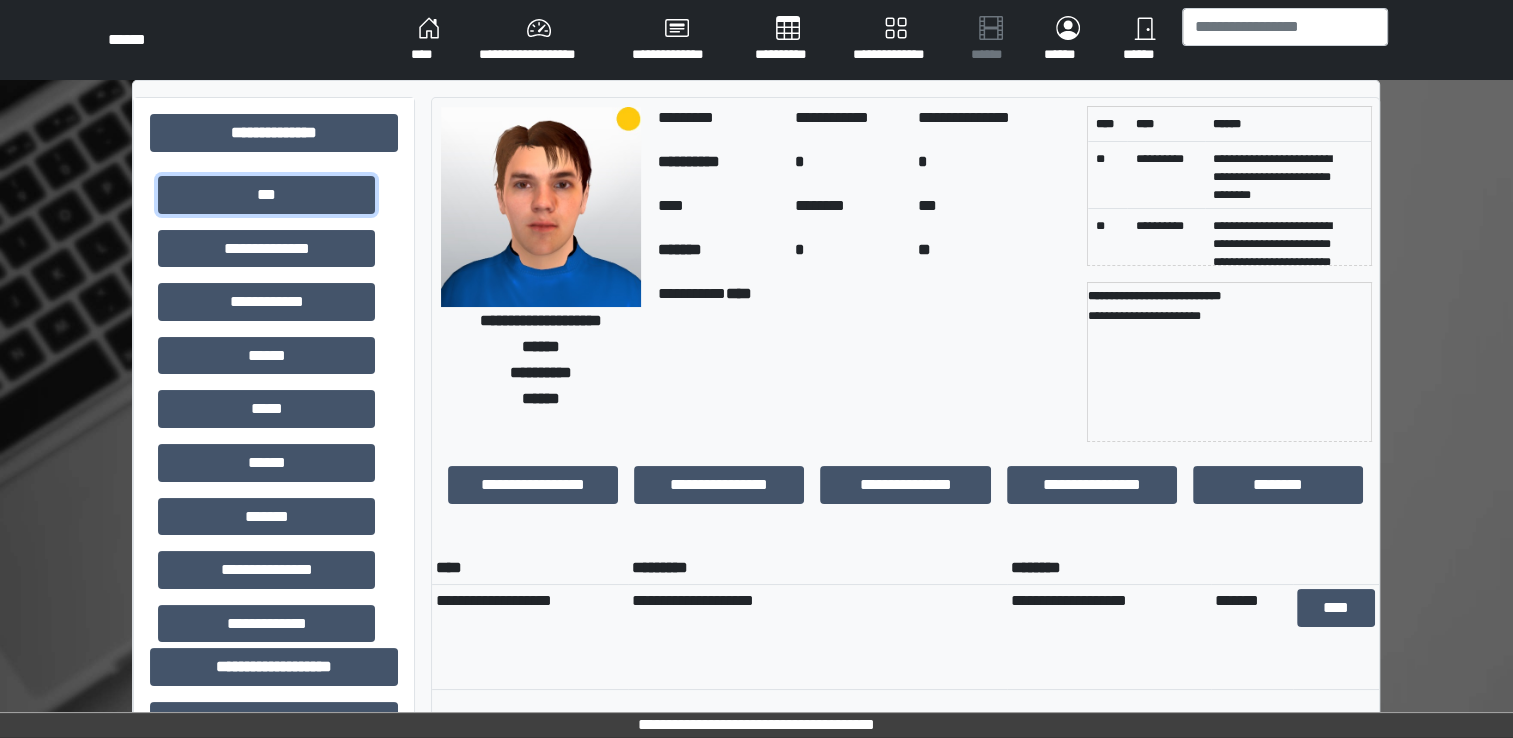 scroll, scrollTop: 4, scrollLeft: 0, axis: vertical 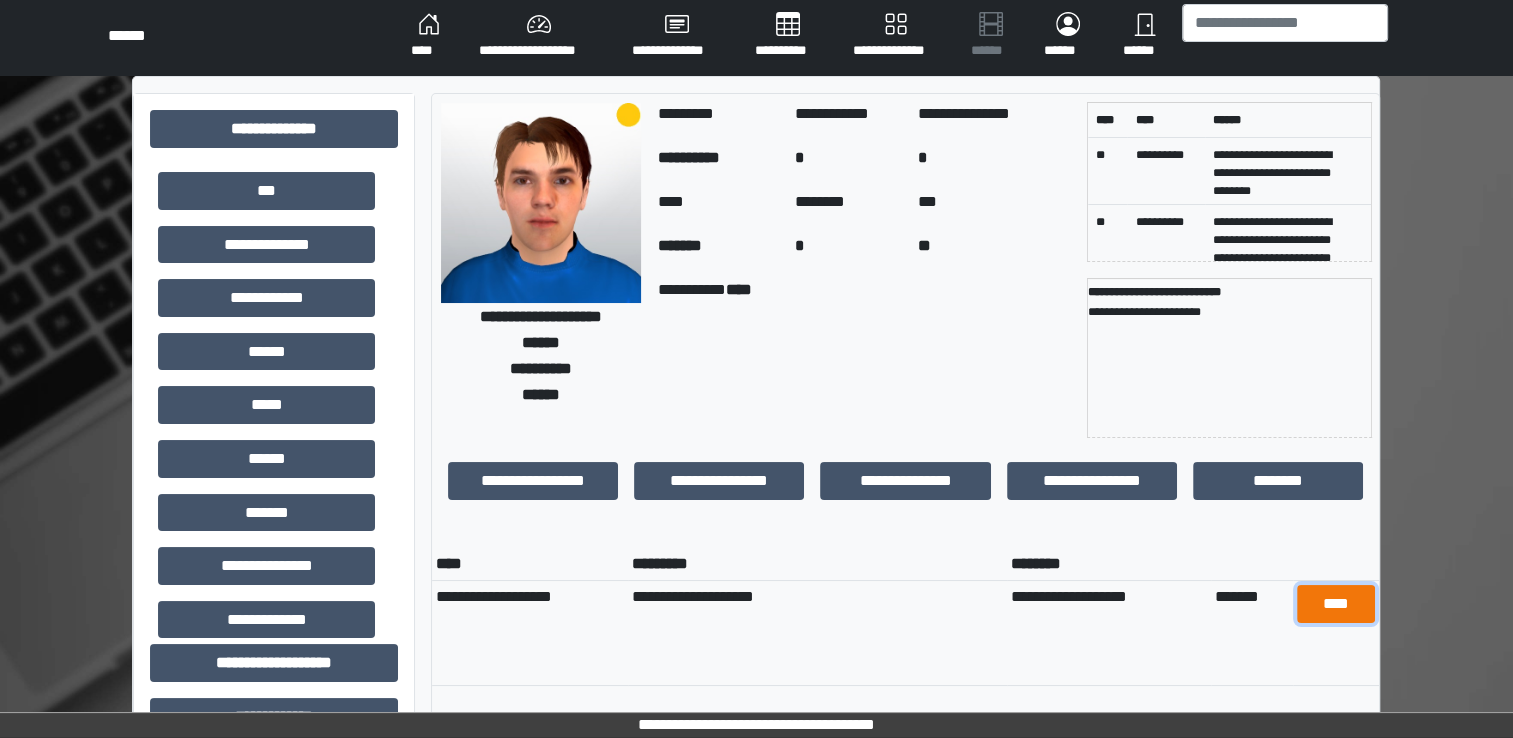 click on "****" at bounding box center (1336, 604) 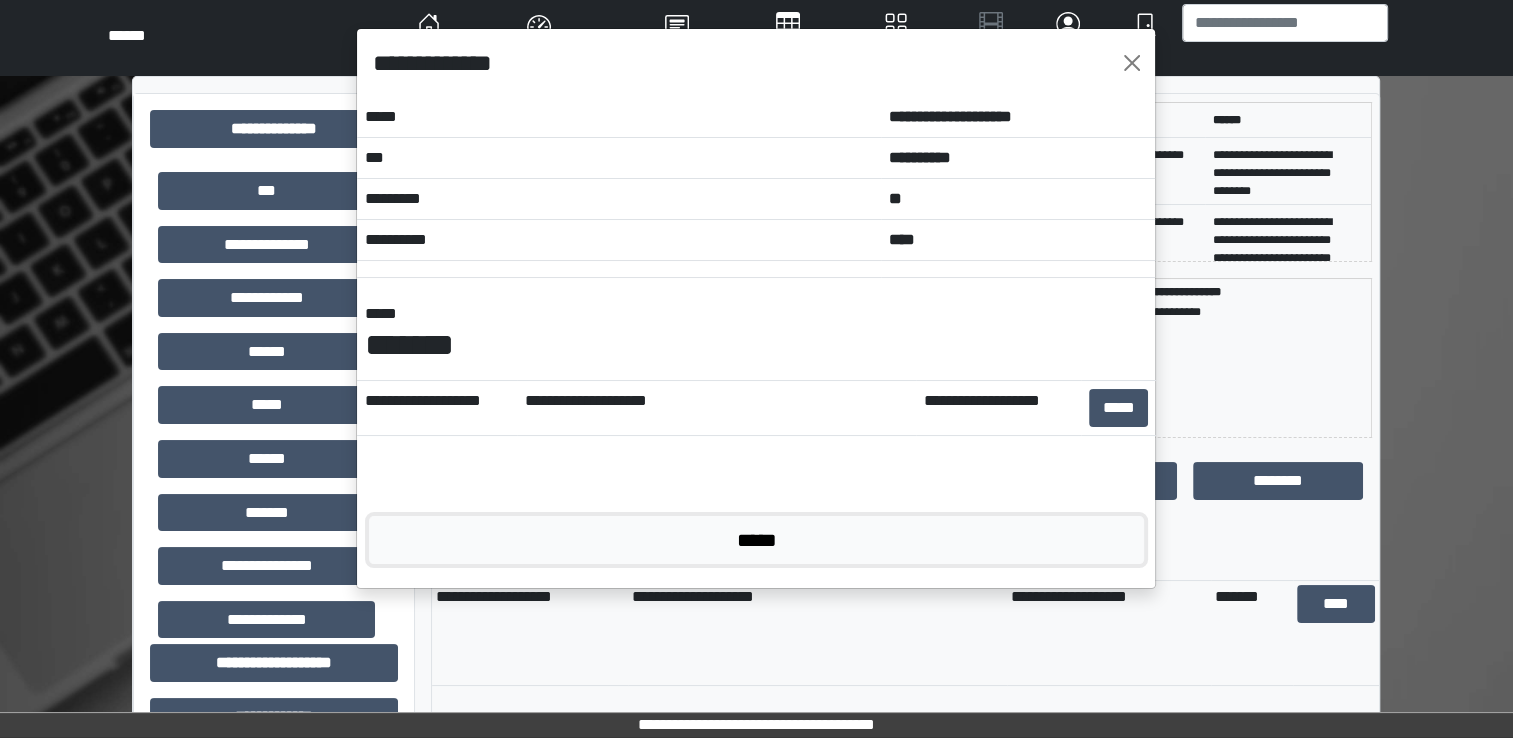 click on "*****" at bounding box center [756, 540] 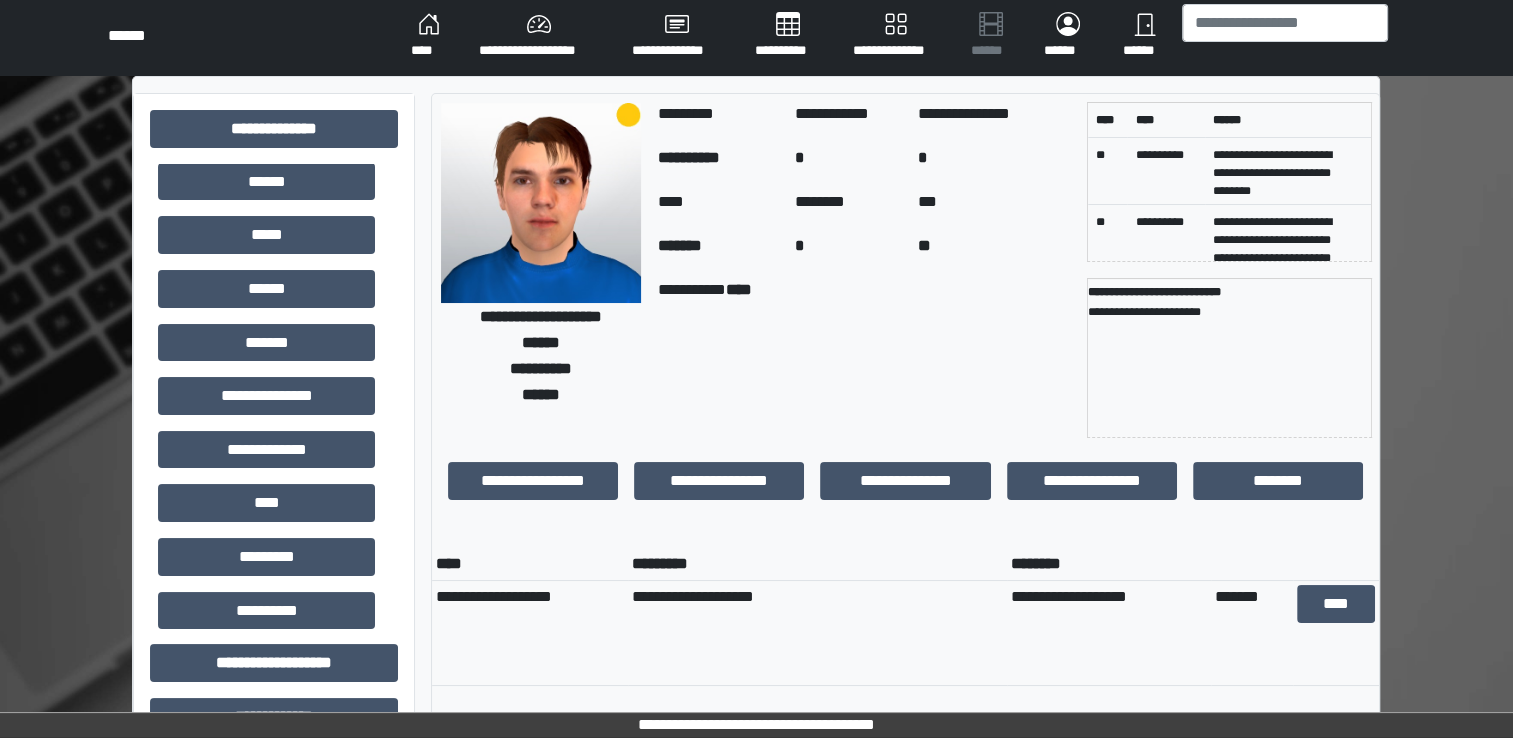 scroll, scrollTop: 0, scrollLeft: 0, axis: both 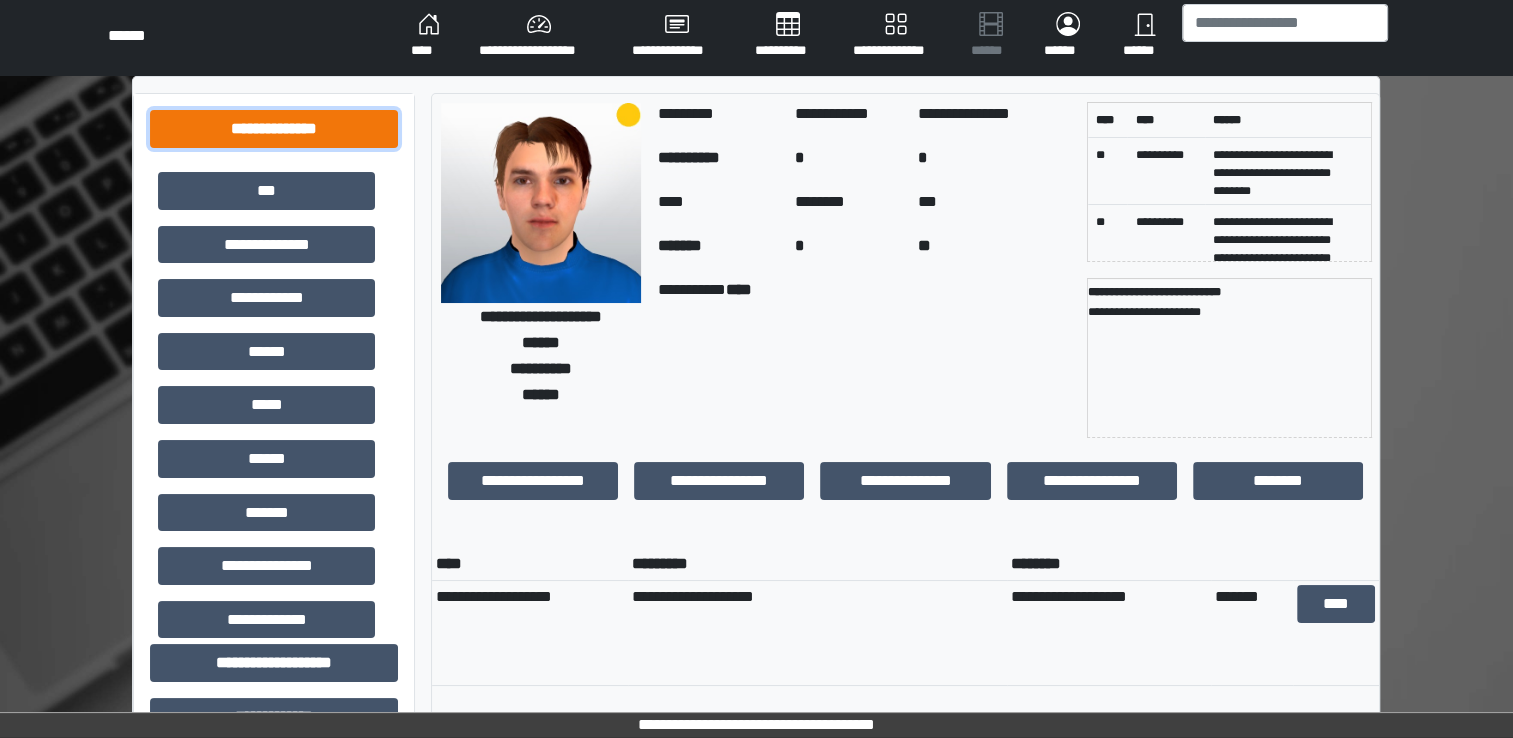 click on "**********" at bounding box center (274, 129) 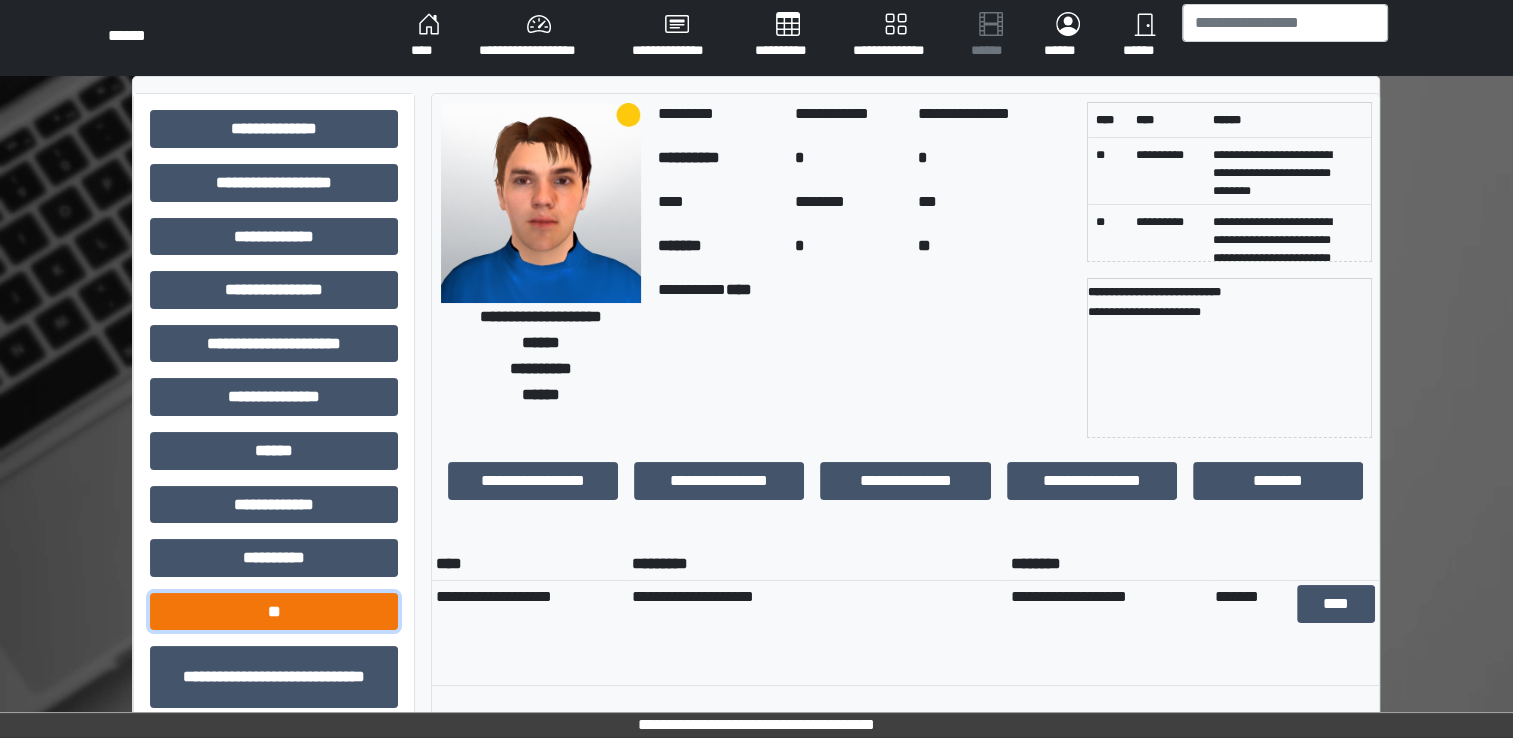 click on "**" at bounding box center (274, 612) 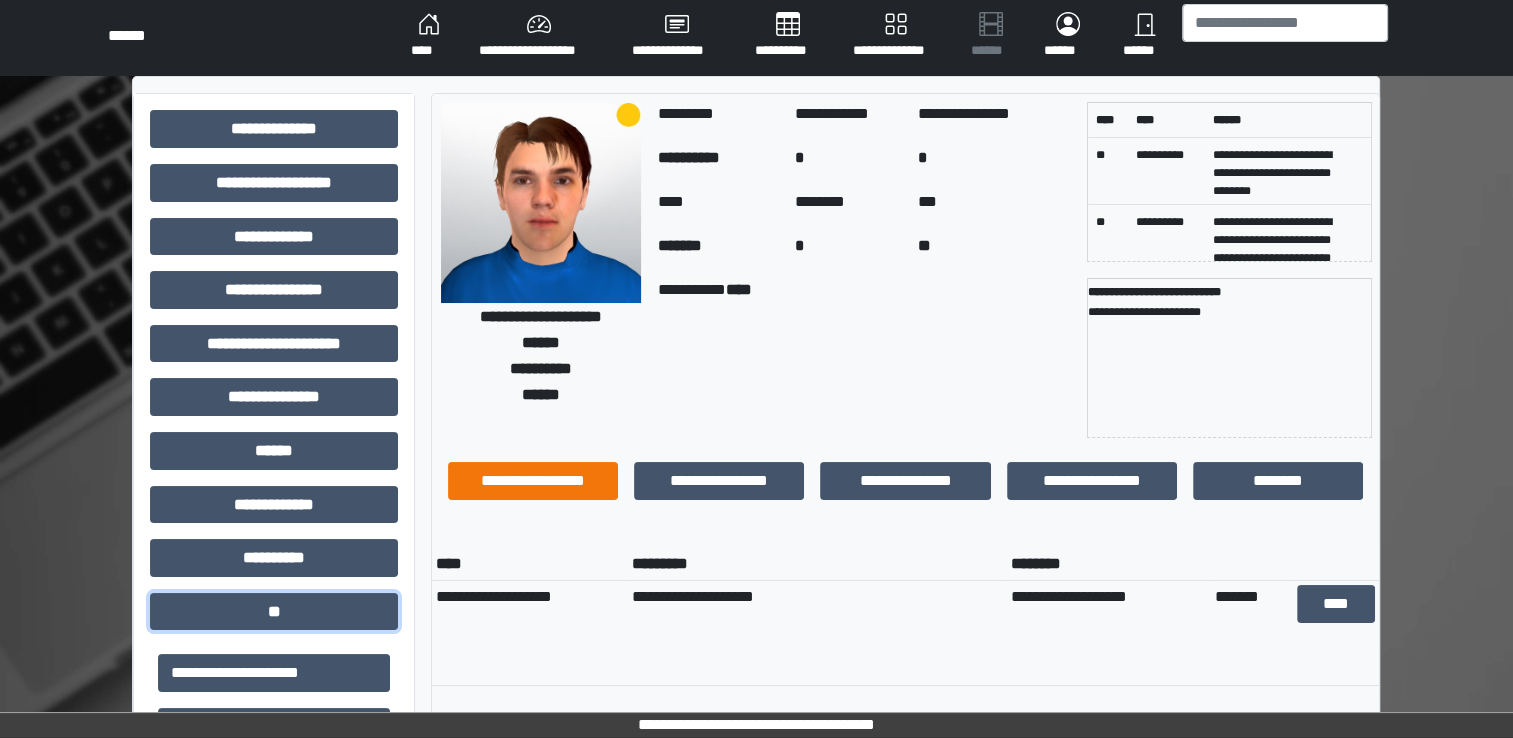 scroll, scrollTop: 348, scrollLeft: 0, axis: vertical 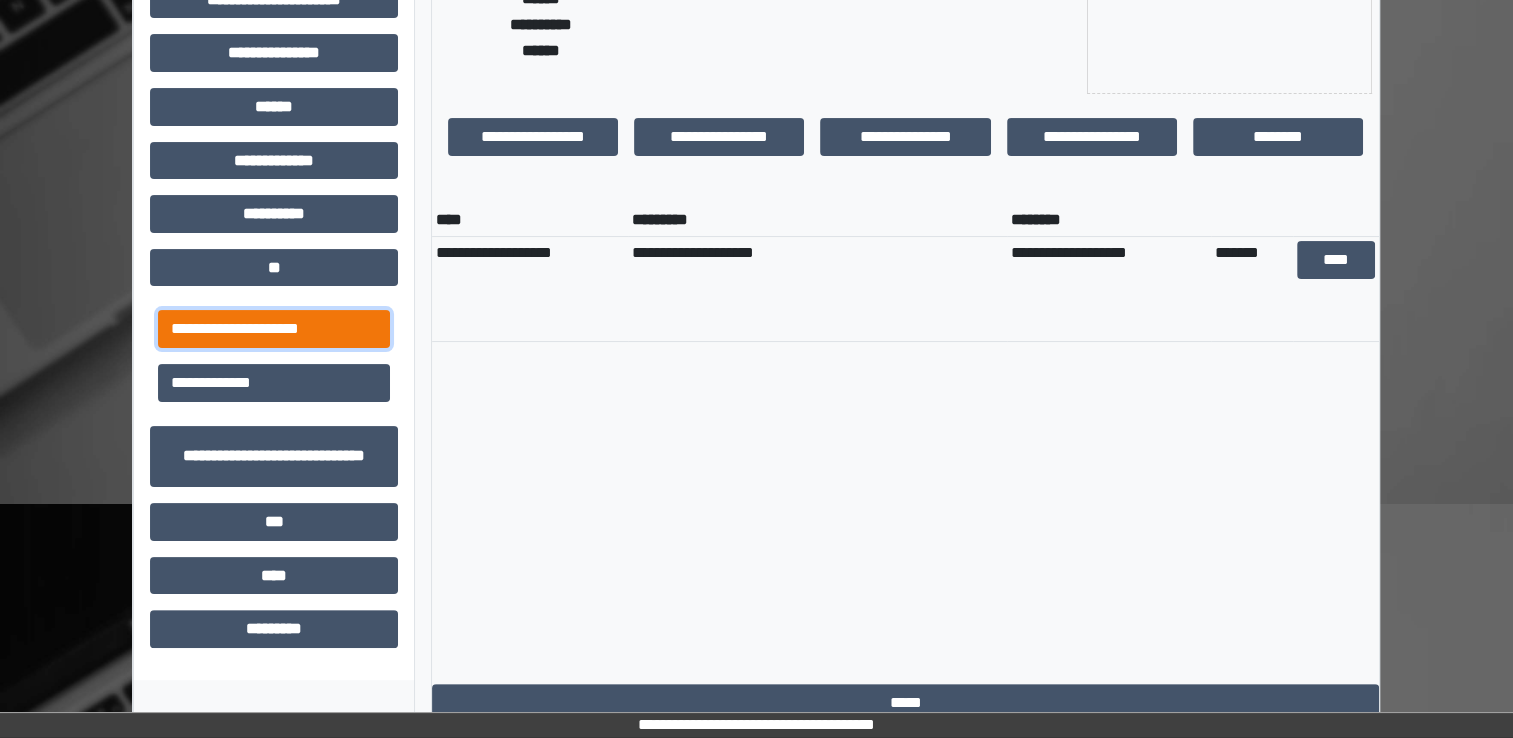click on "**********" at bounding box center [274, 329] 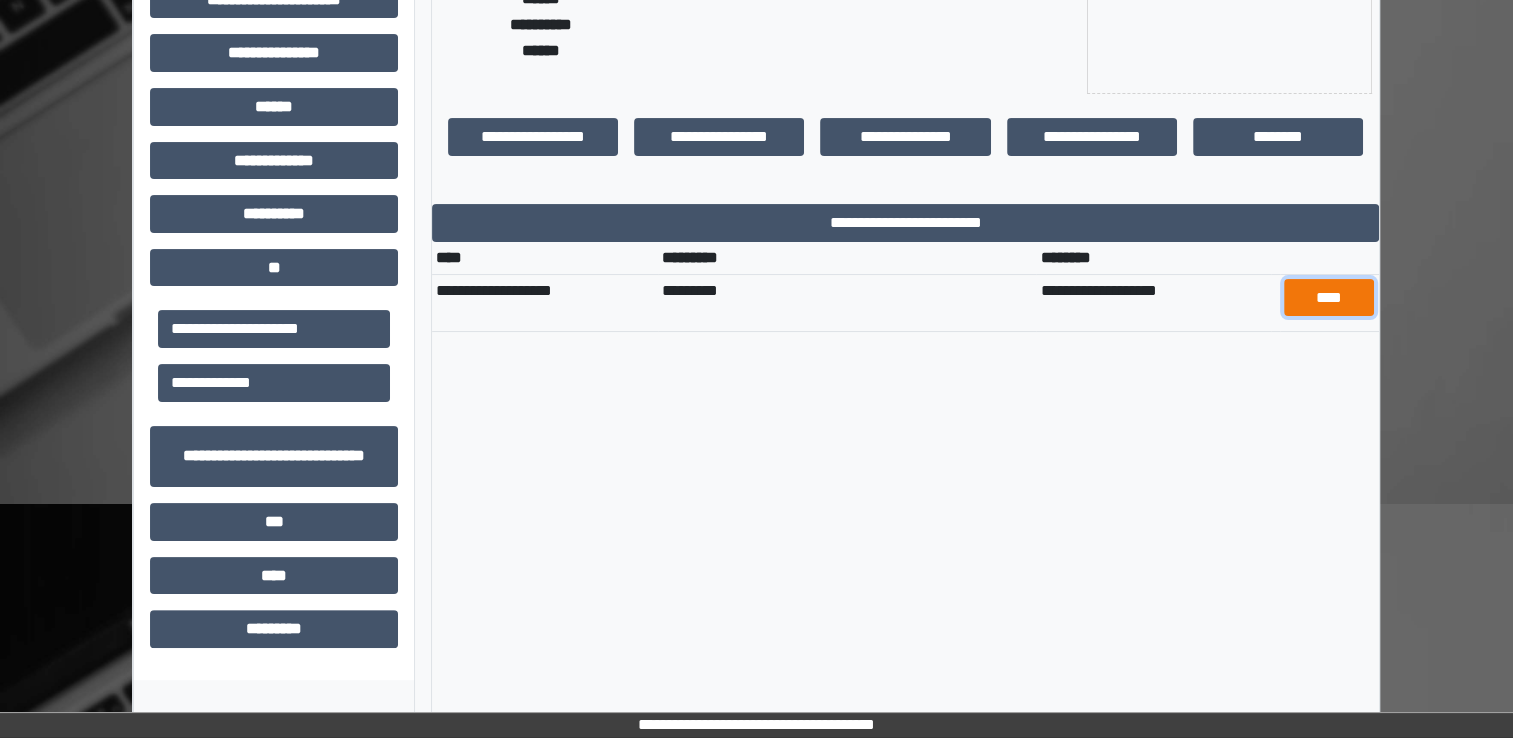 click on "****" at bounding box center (1329, 298) 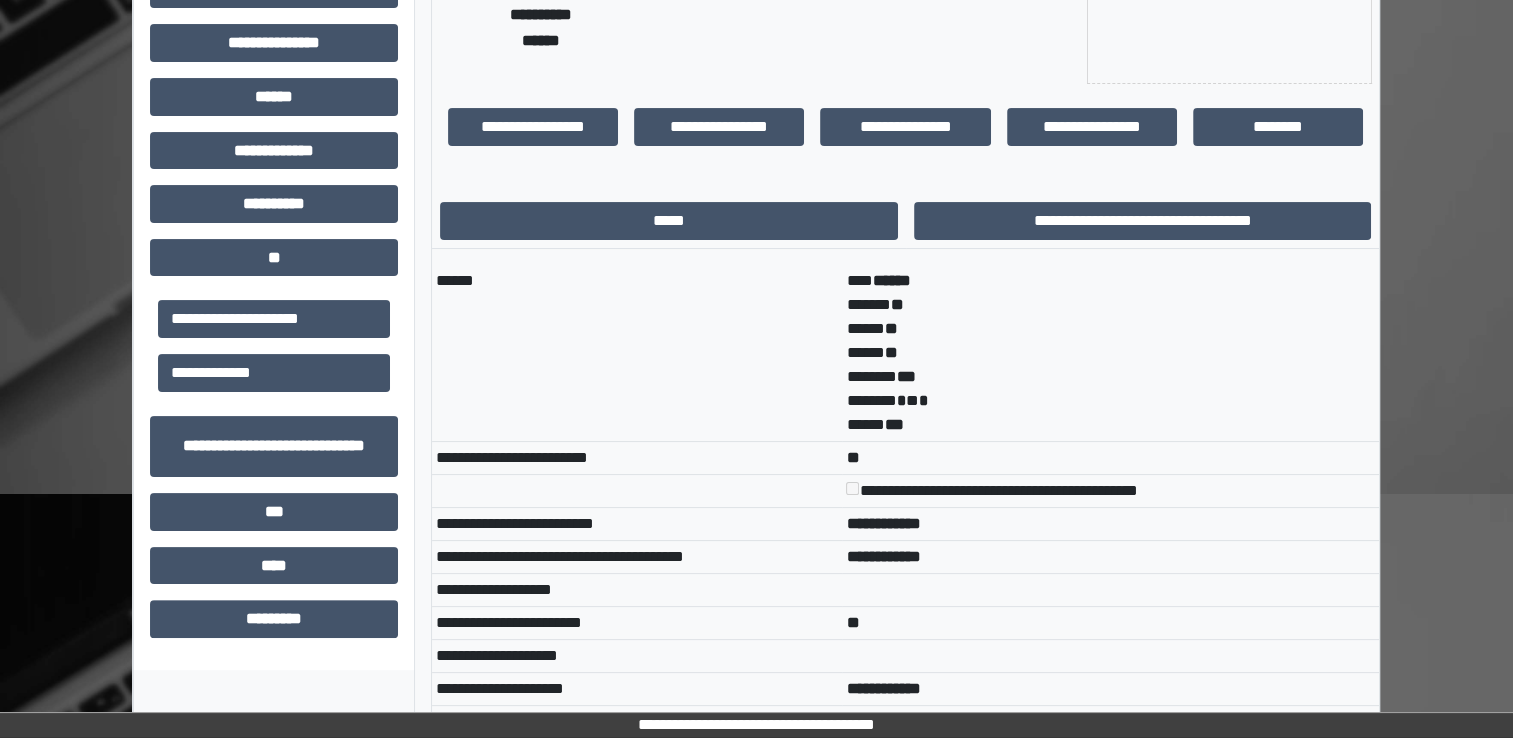 scroll, scrollTop: 0, scrollLeft: 0, axis: both 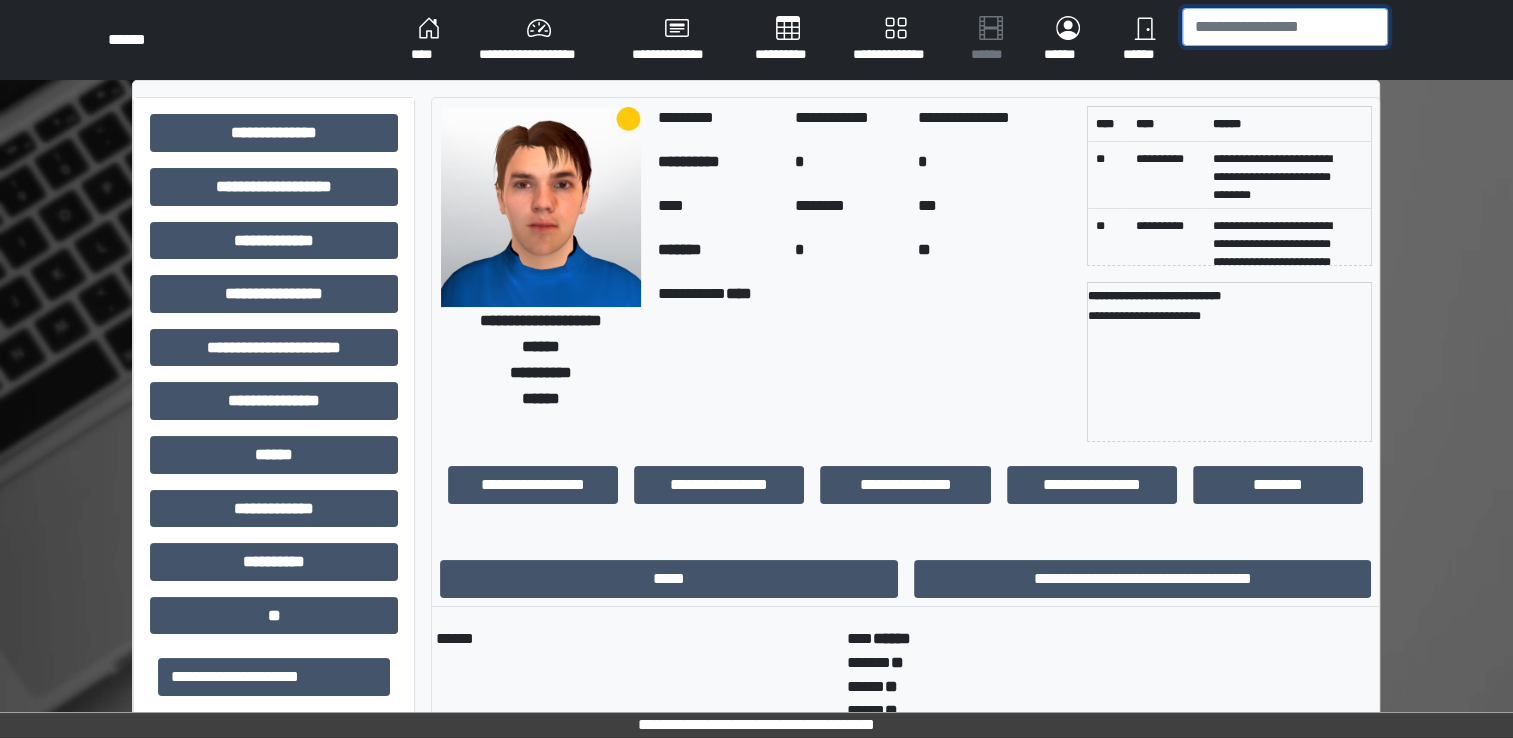 click at bounding box center (1285, 27) 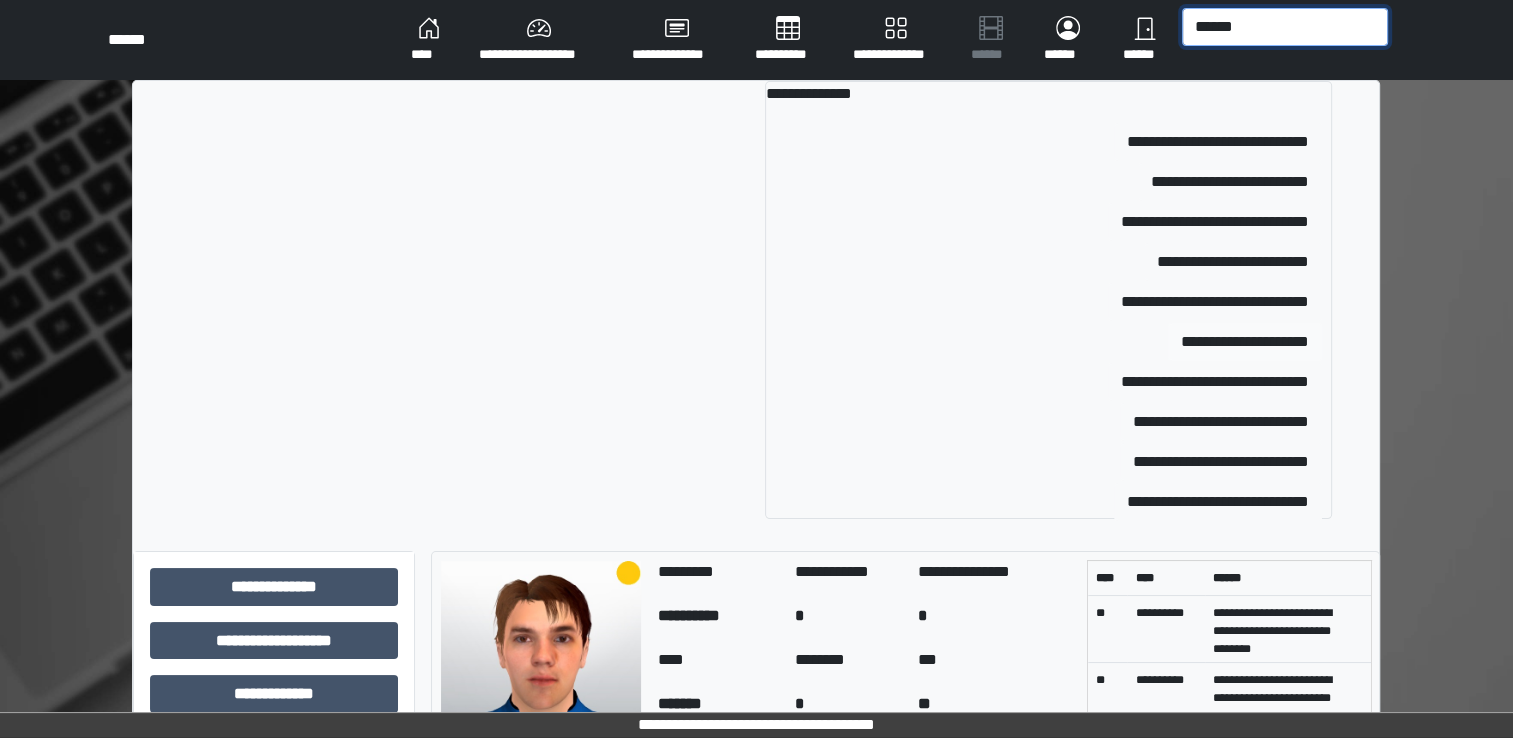 type on "******" 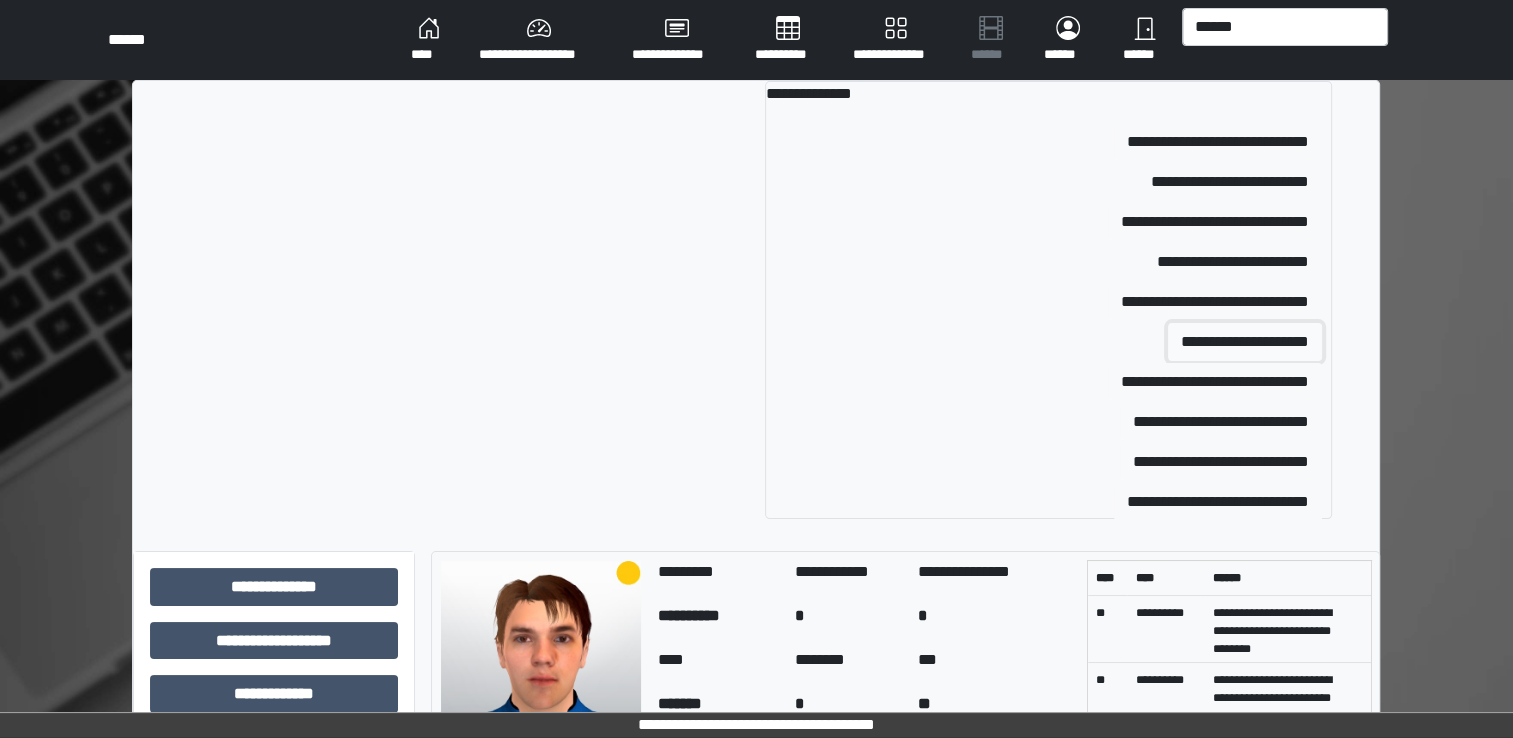 click on "**********" at bounding box center [1245, 342] 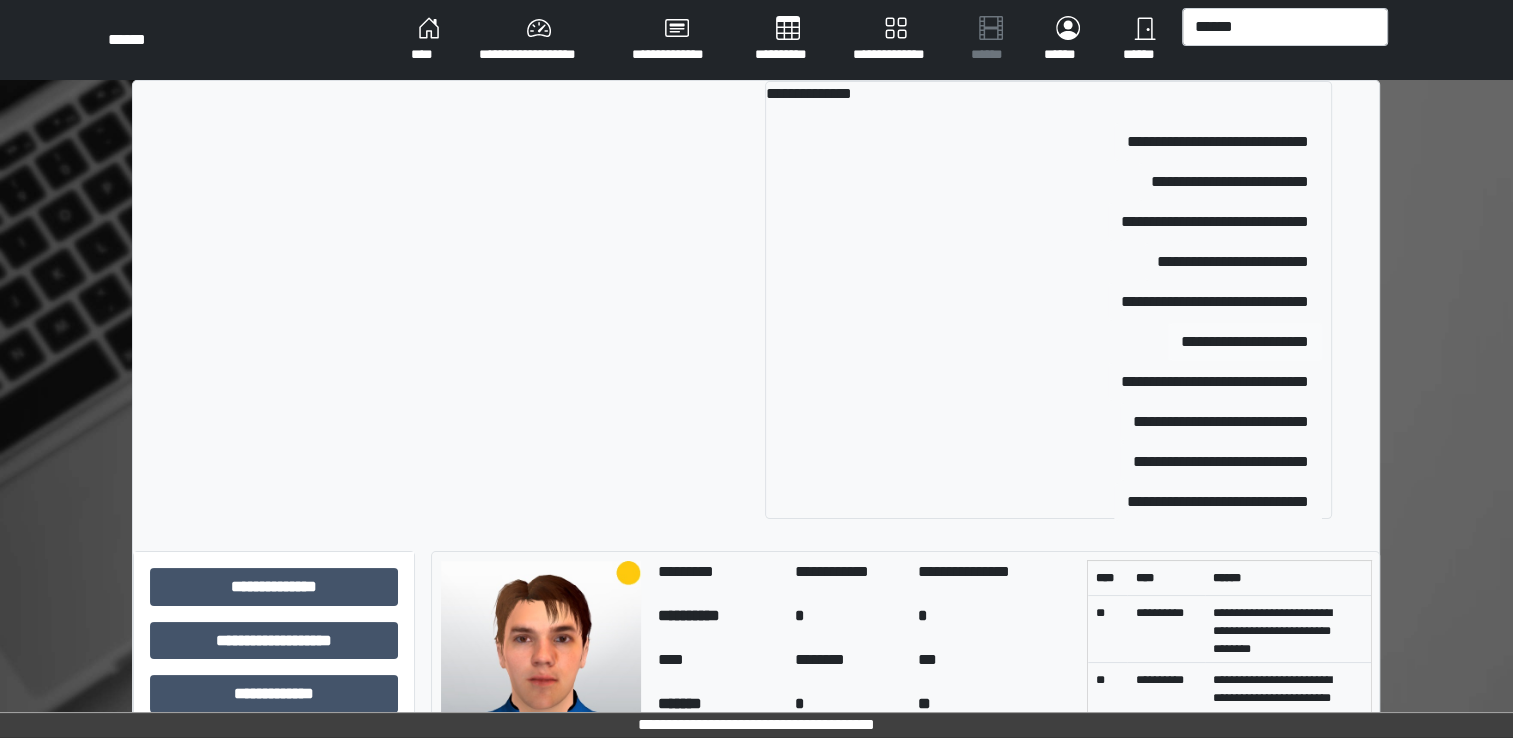 type 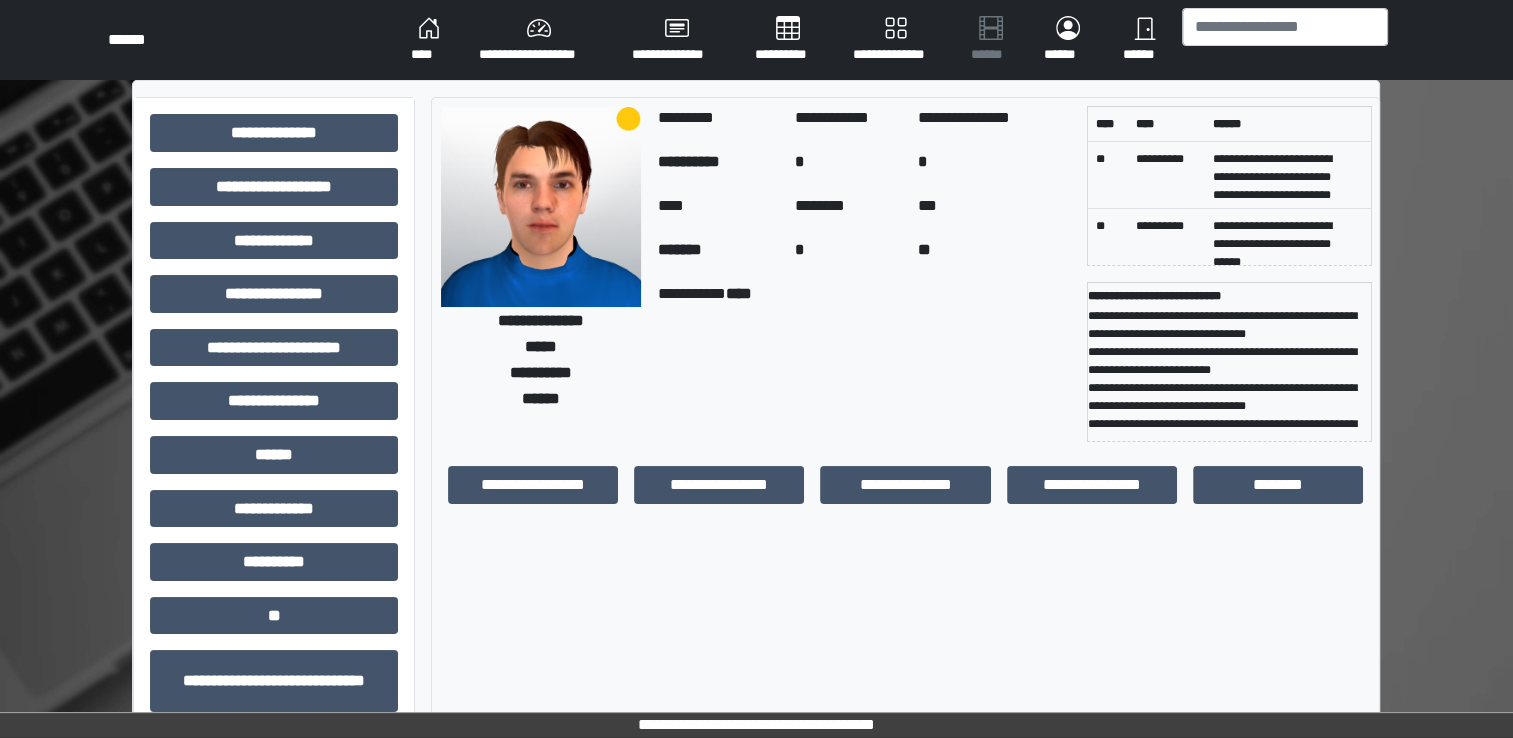 click on "*" at bounding box center [848, 252] 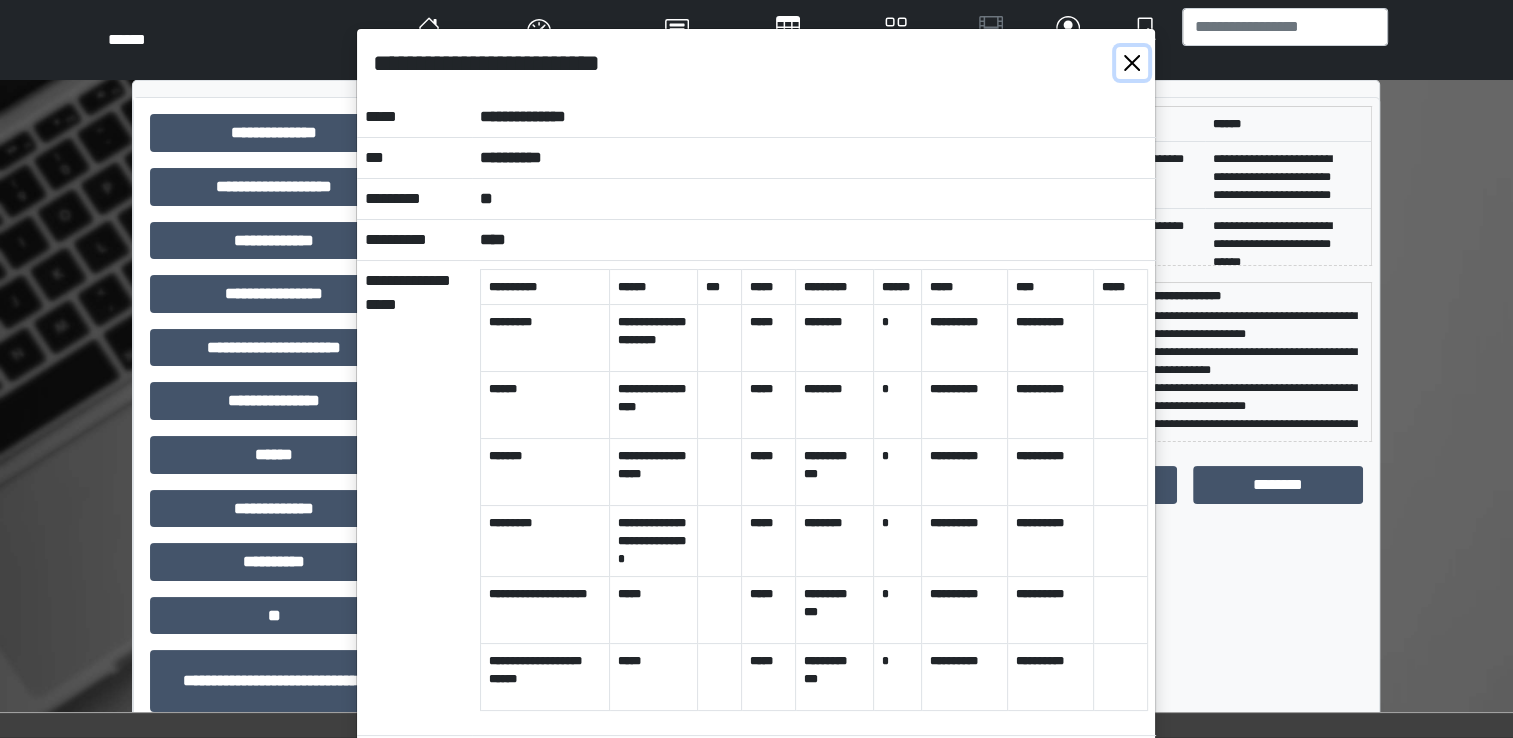 click at bounding box center [1132, 63] 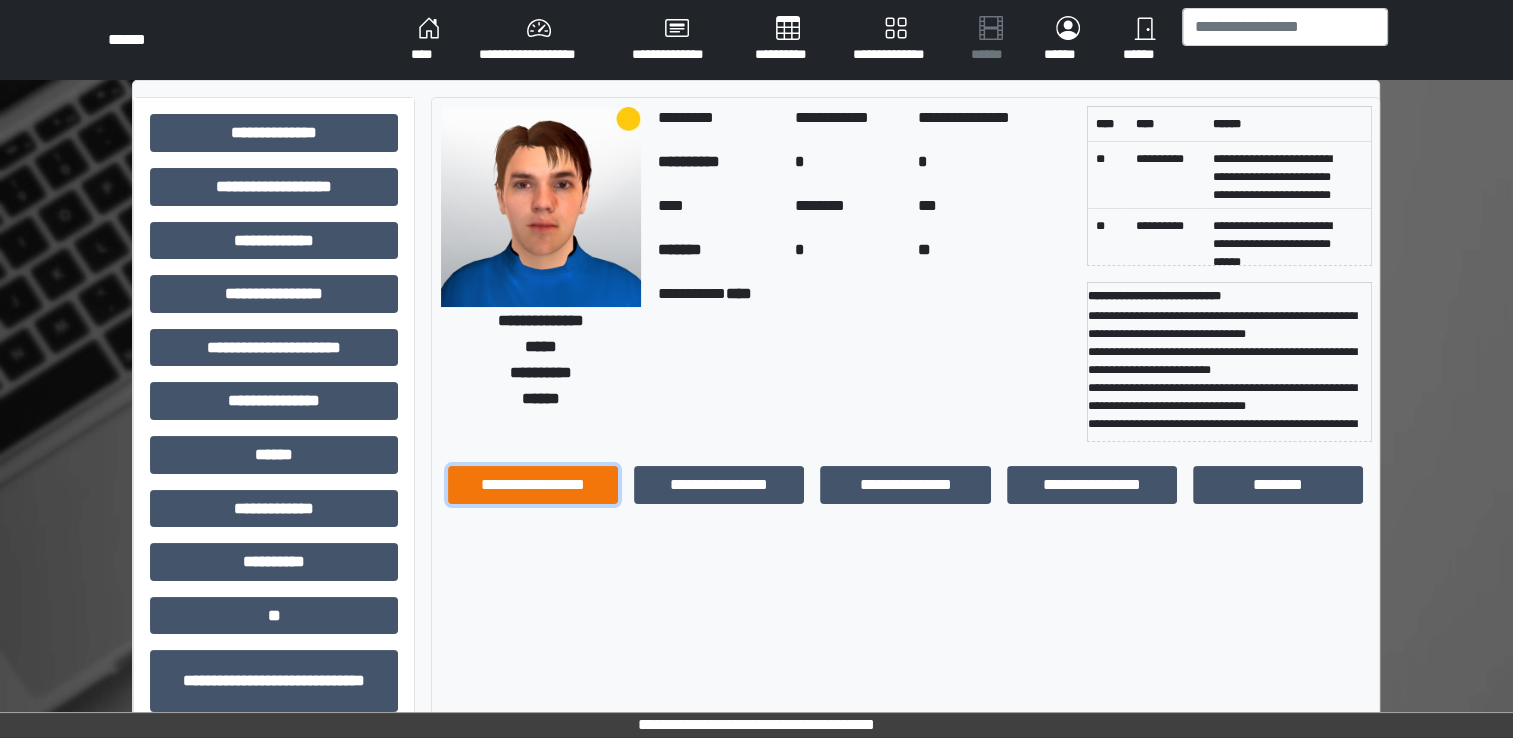 click on "**********" at bounding box center [533, 485] 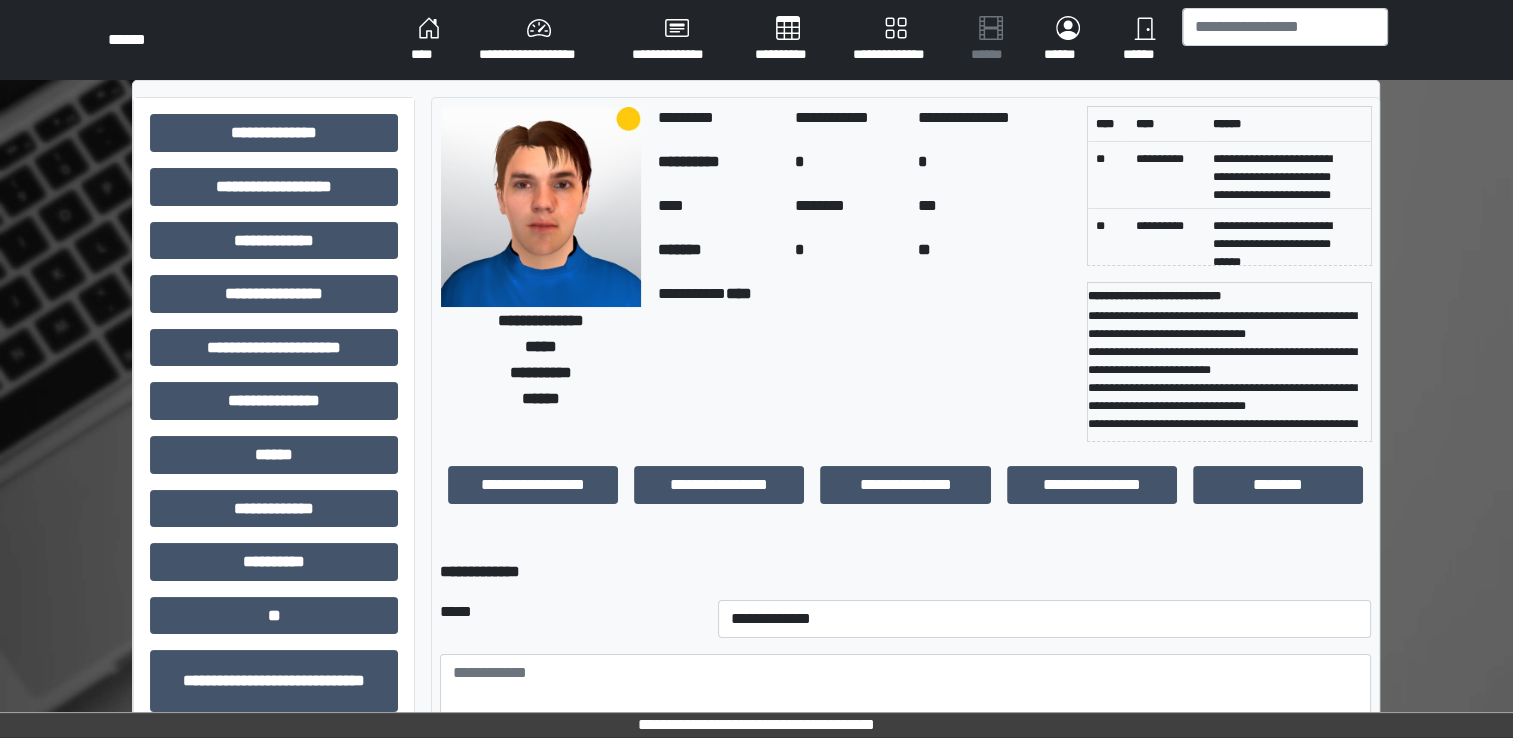 click on "**********" at bounding box center [1045, 619] 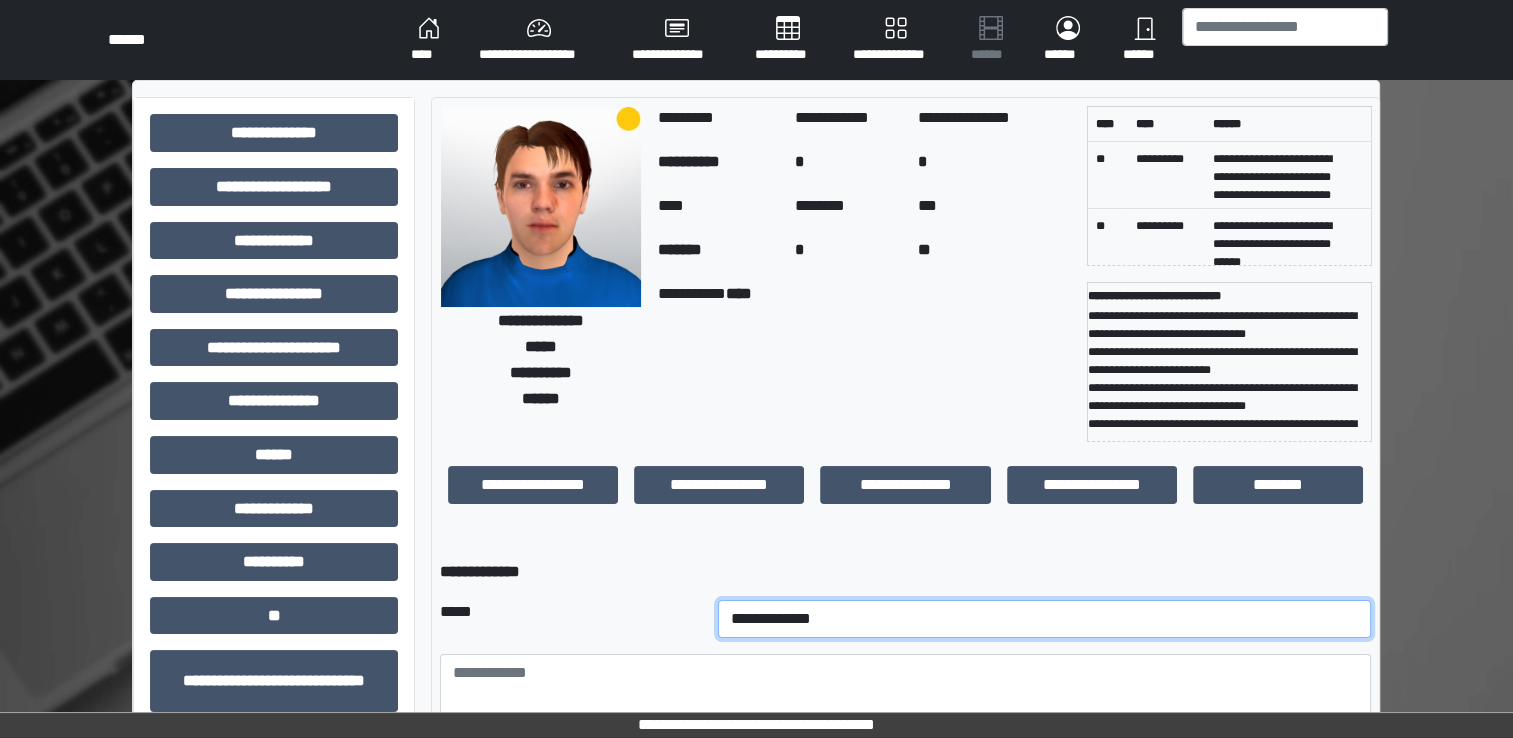 click on "**********" at bounding box center [1045, 619] 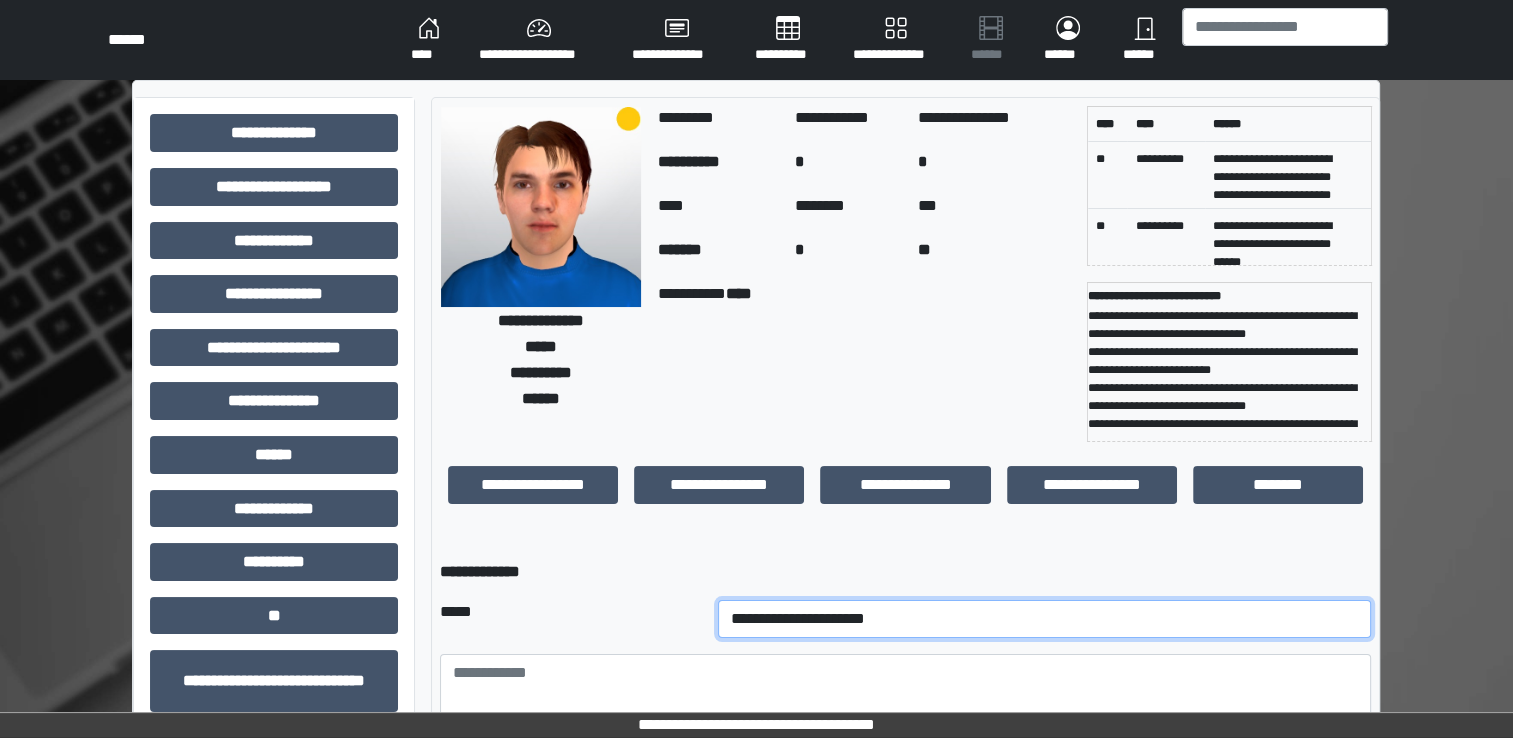 click on "**********" at bounding box center [1045, 619] 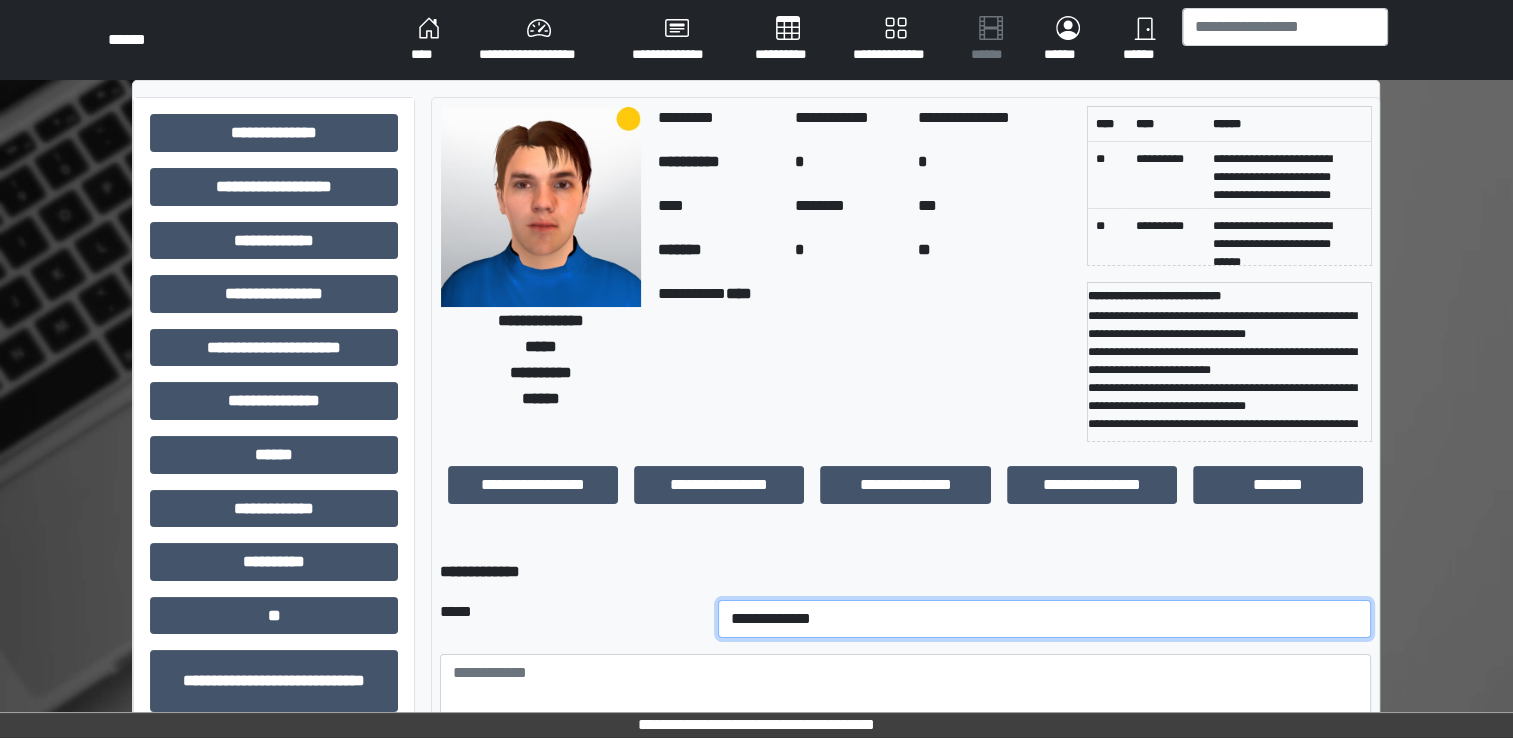 click on "**********" at bounding box center (1045, 619) 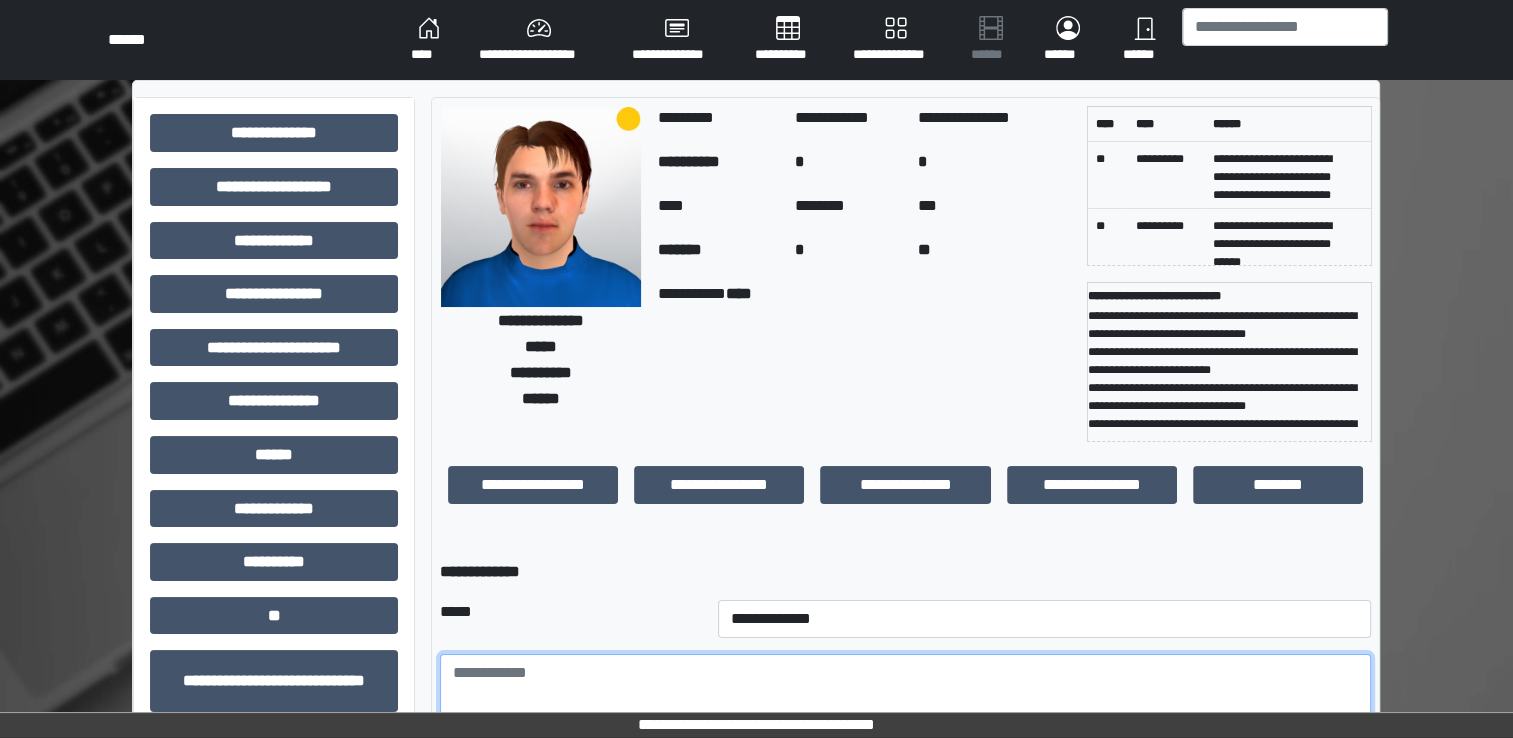 click at bounding box center [905, 709] 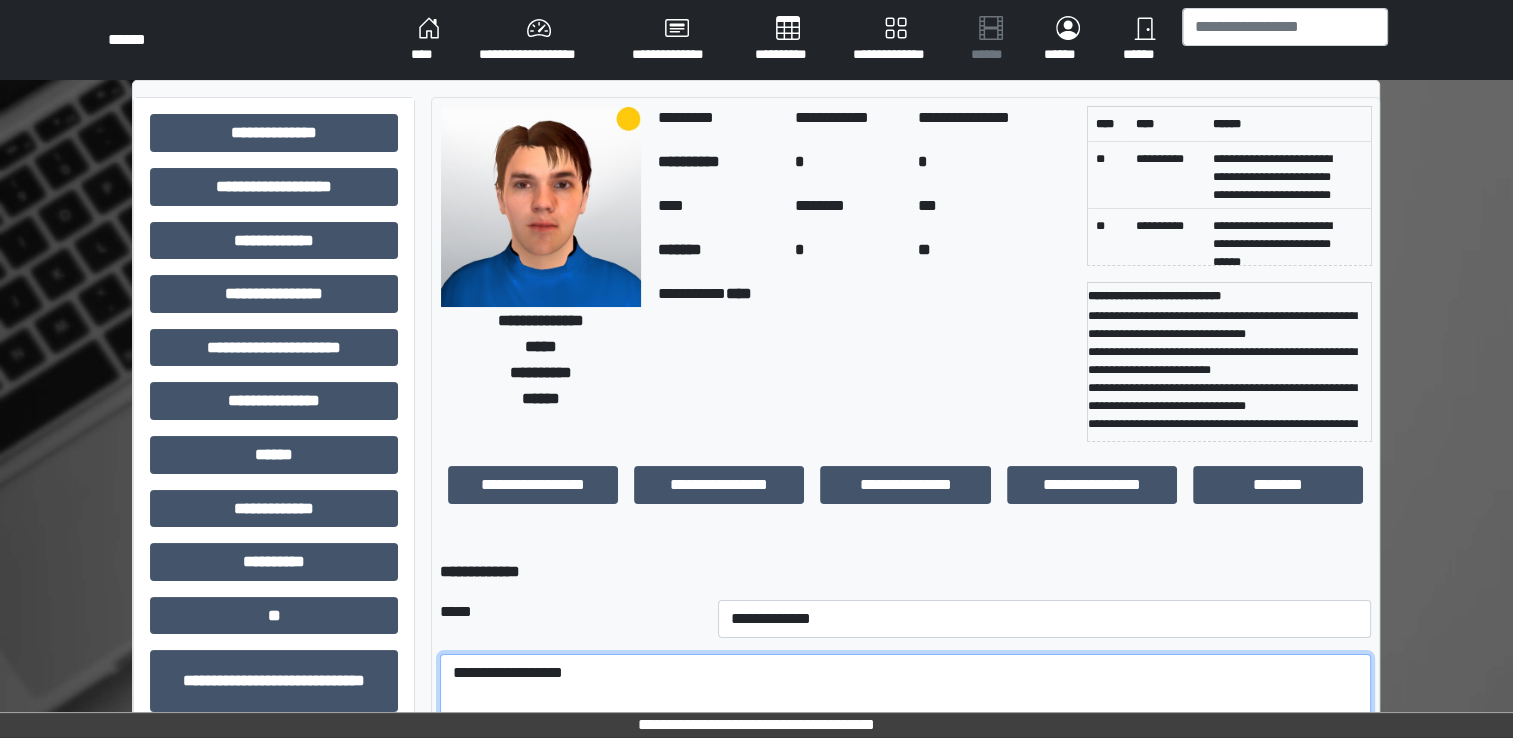 type on "**********" 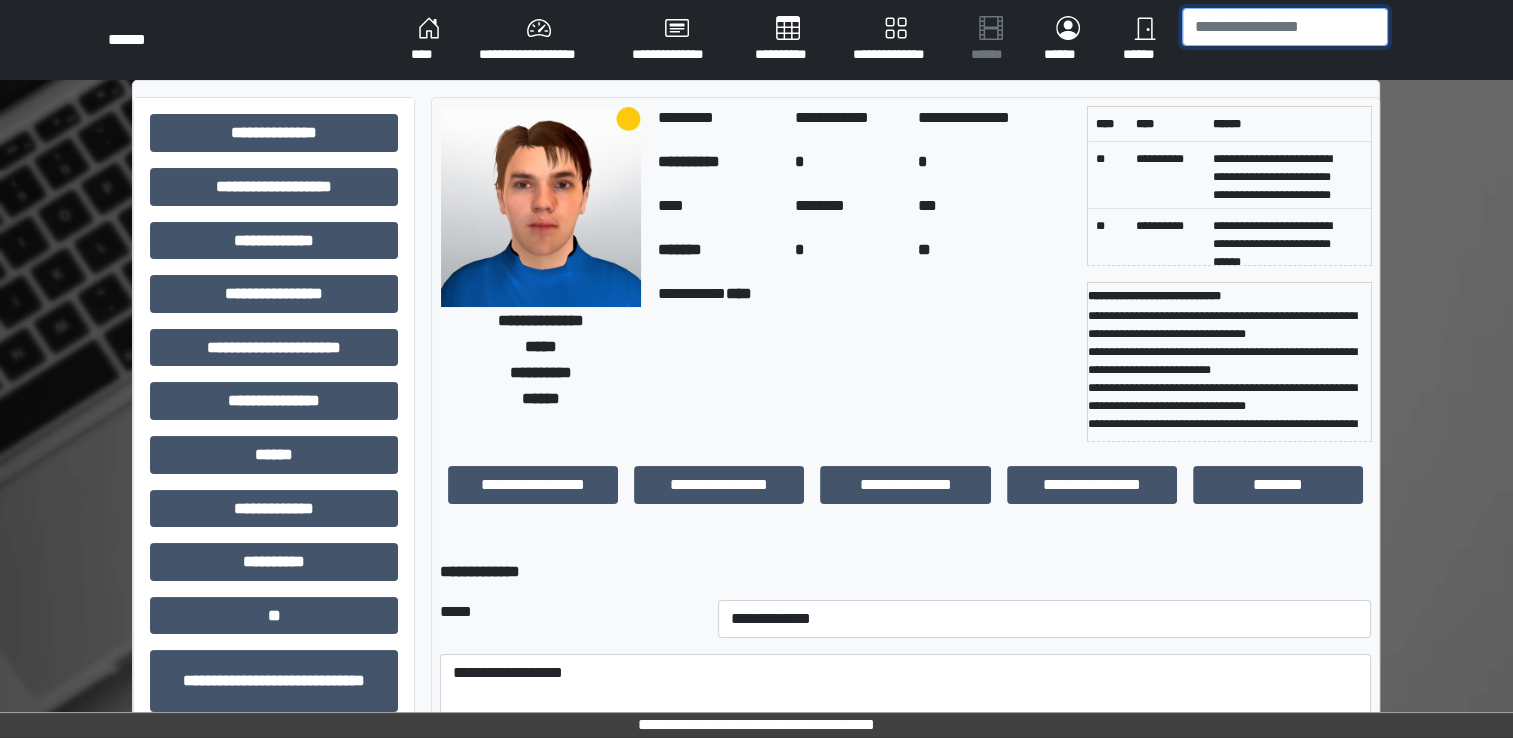 click at bounding box center [1285, 27] 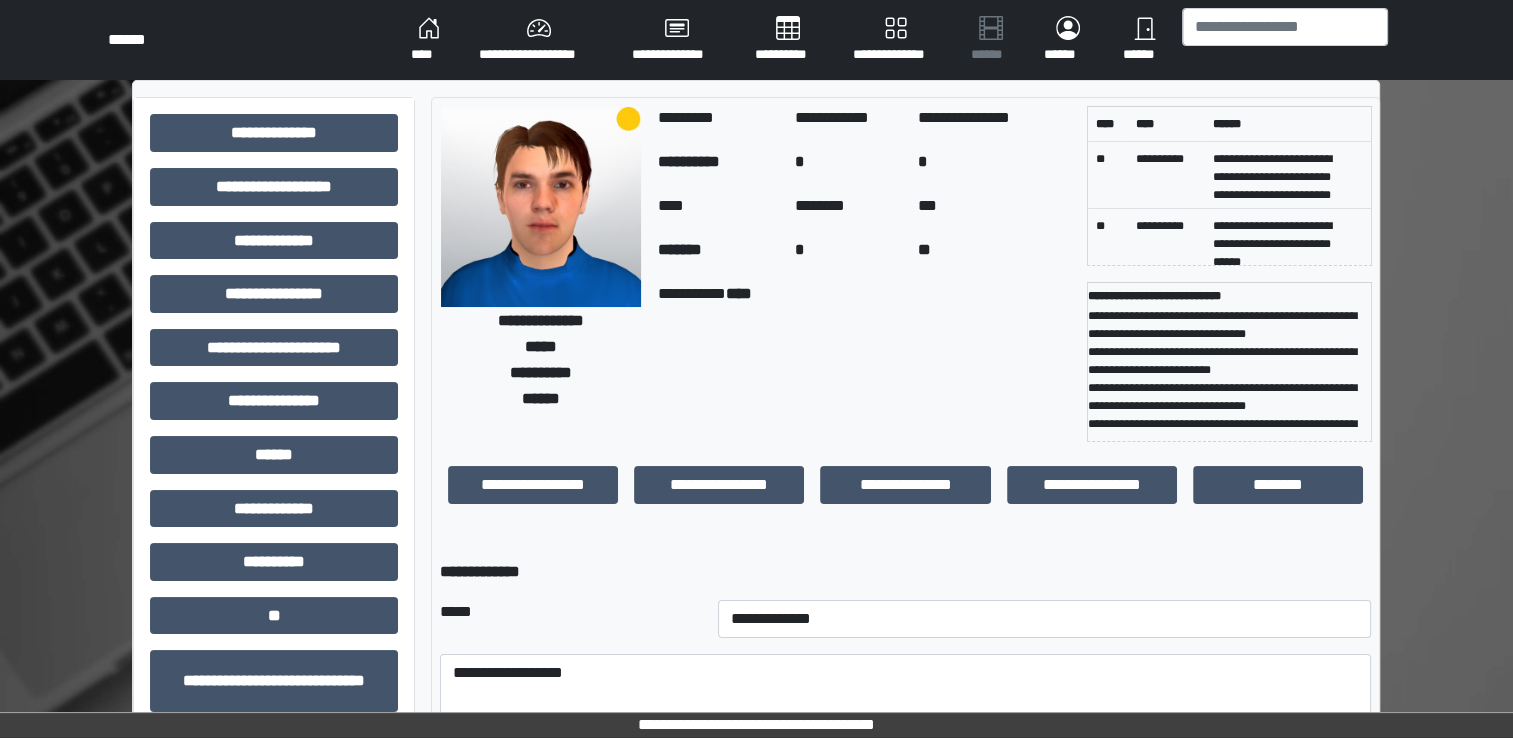 click on "****" at bounding box center [429, 40] 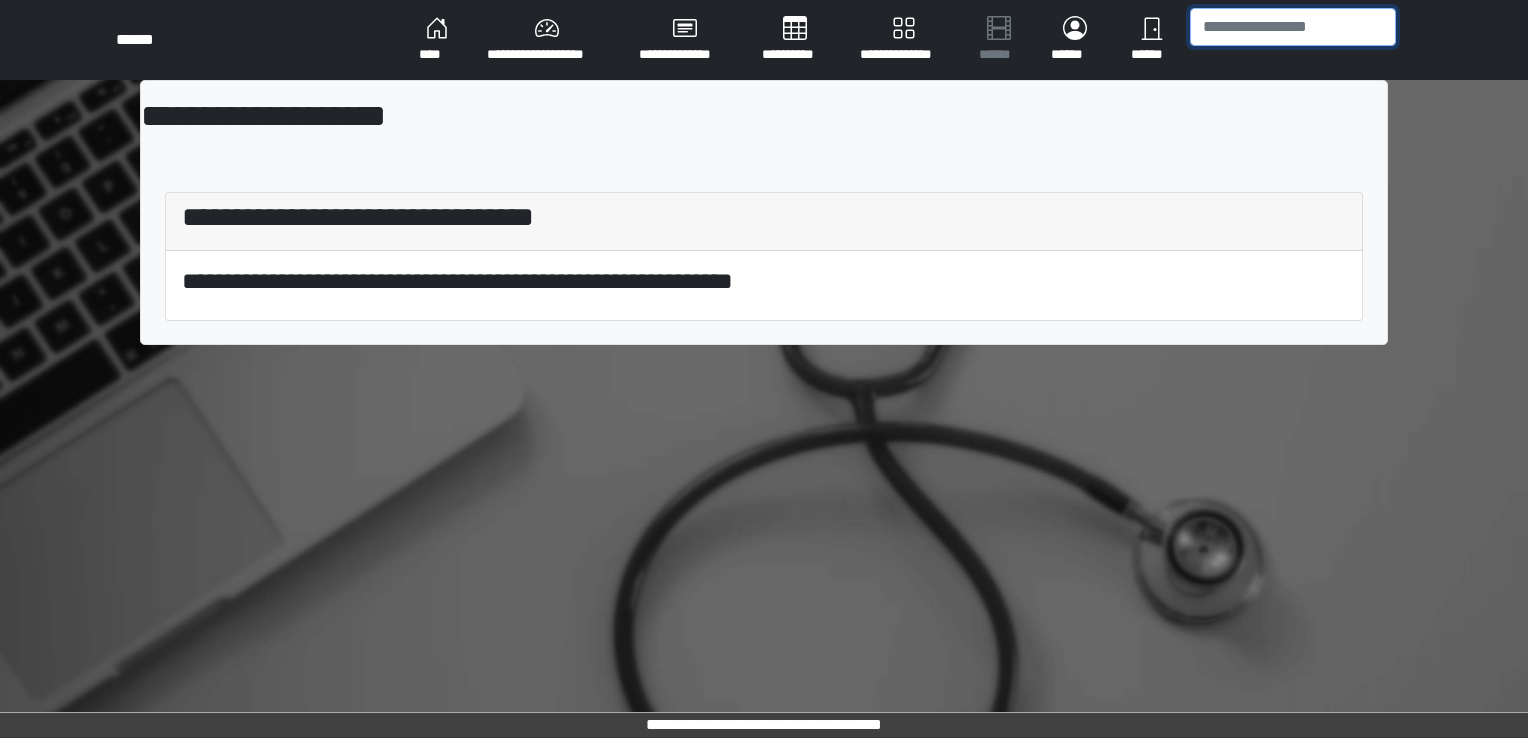 click at bounding box center (1293, 27) 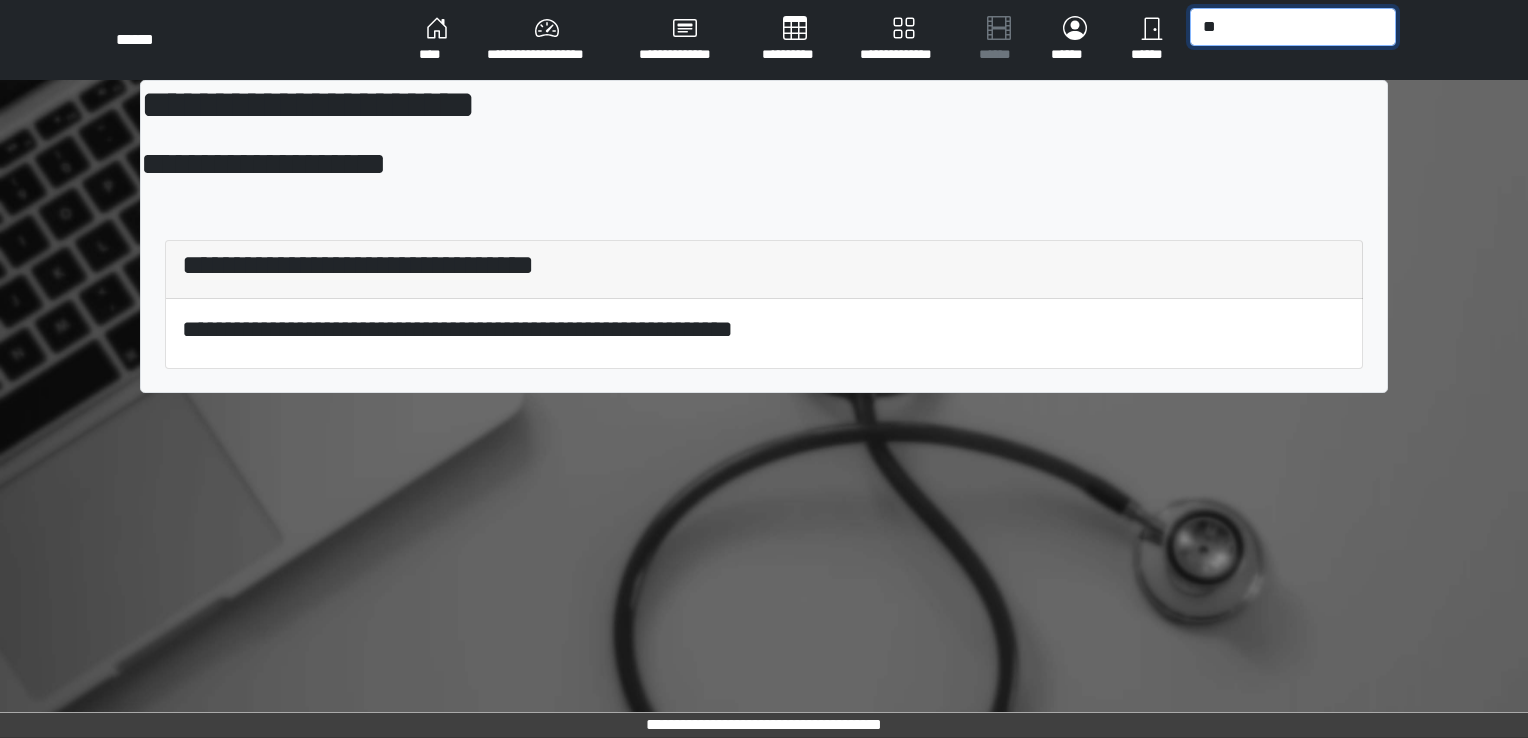type on "*" 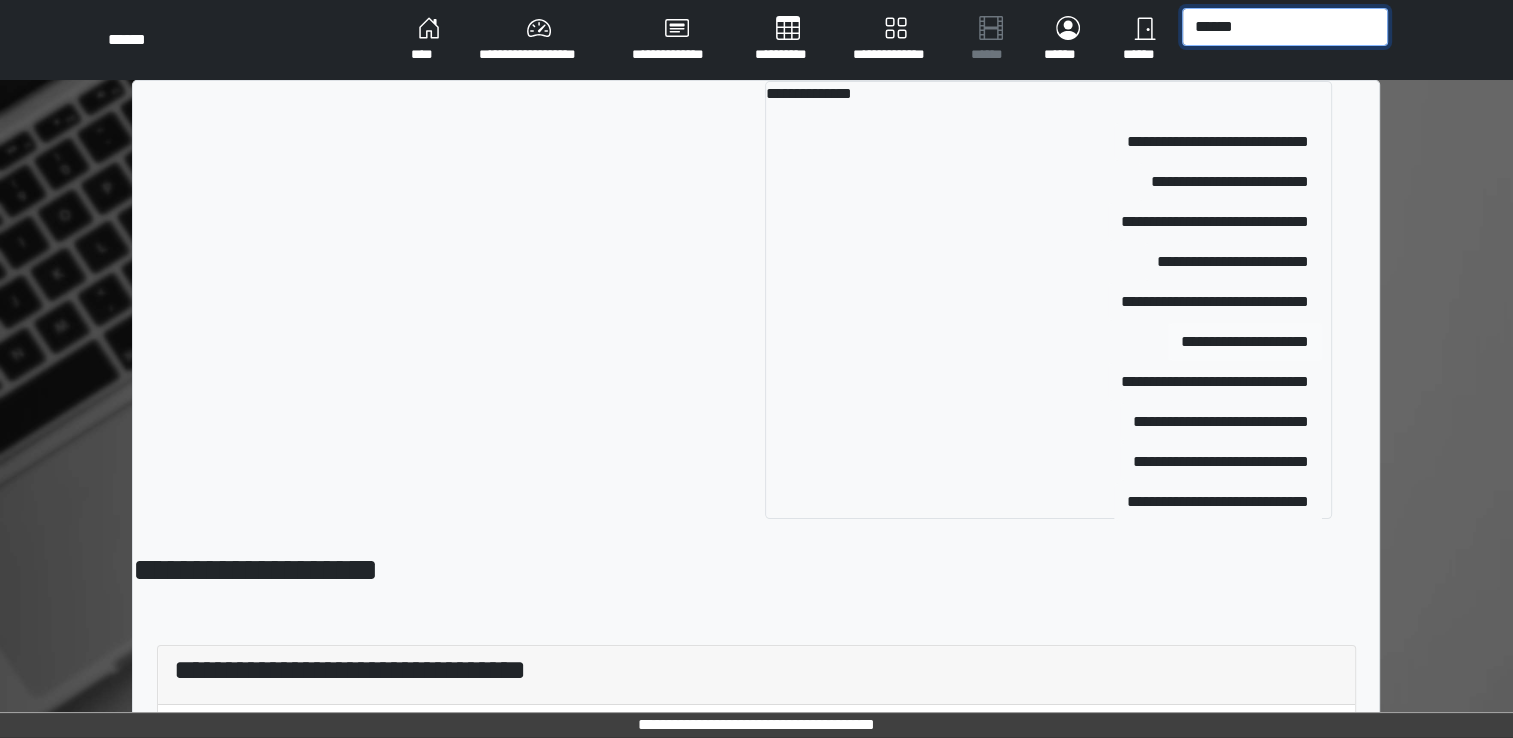 type on "******" 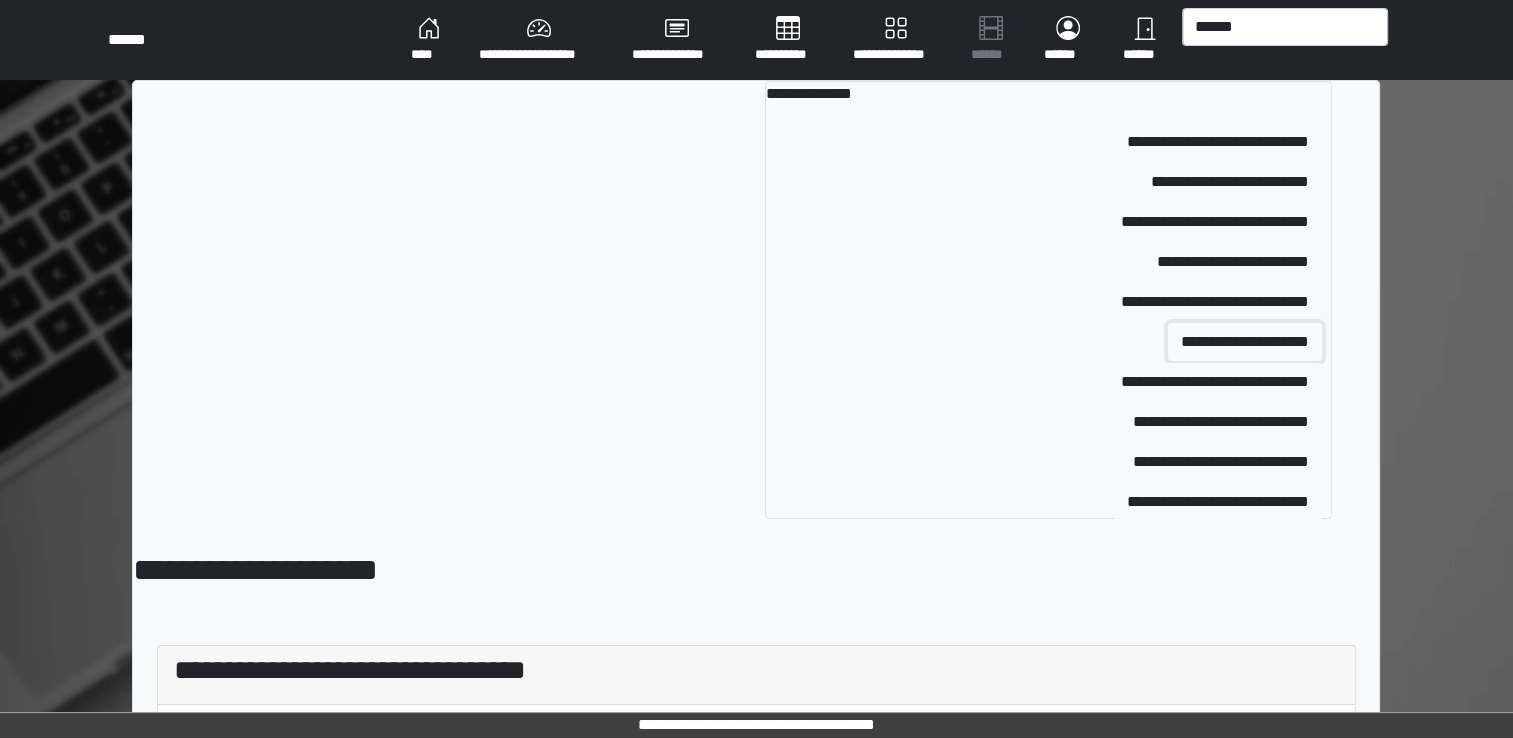 click on "**********" at bounding box center (1245, 342) 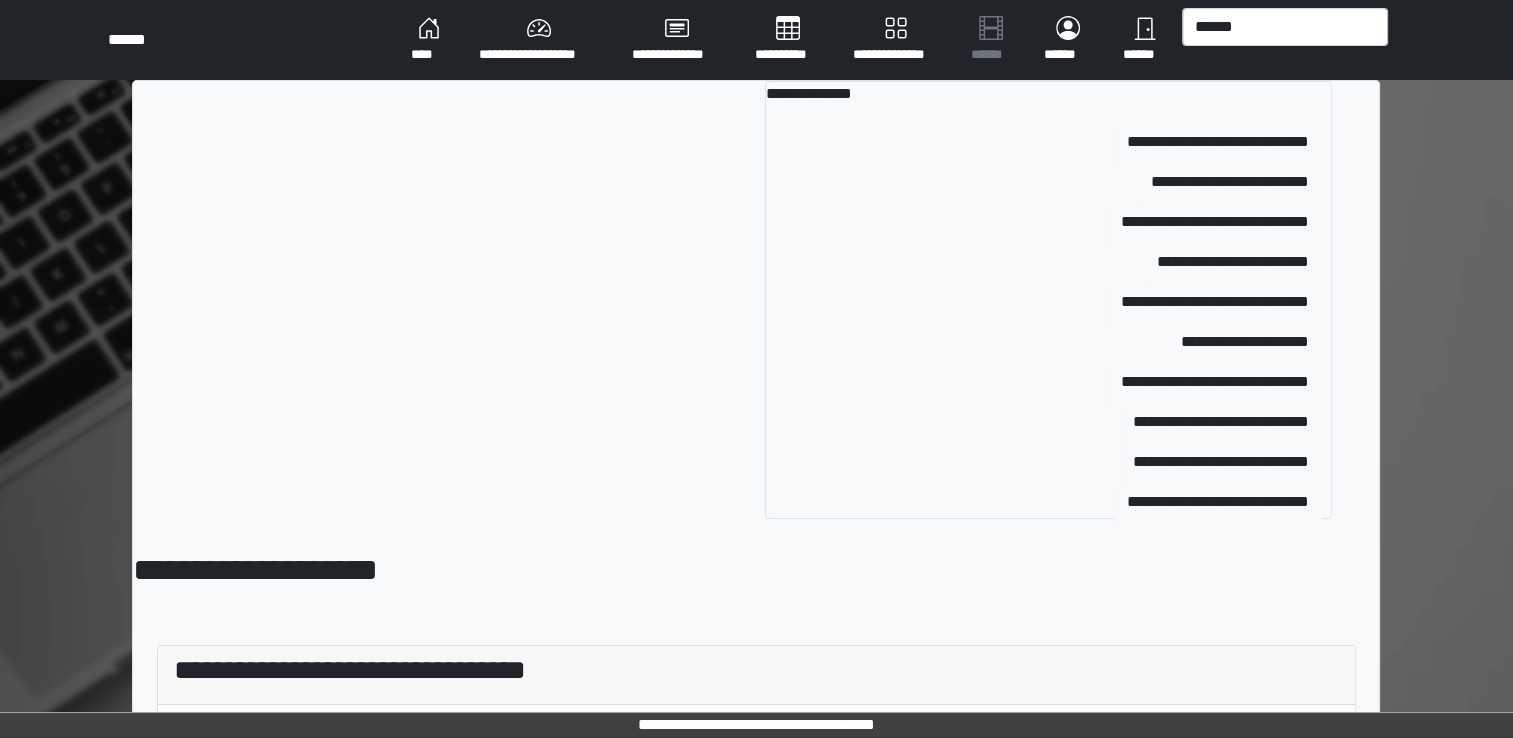type 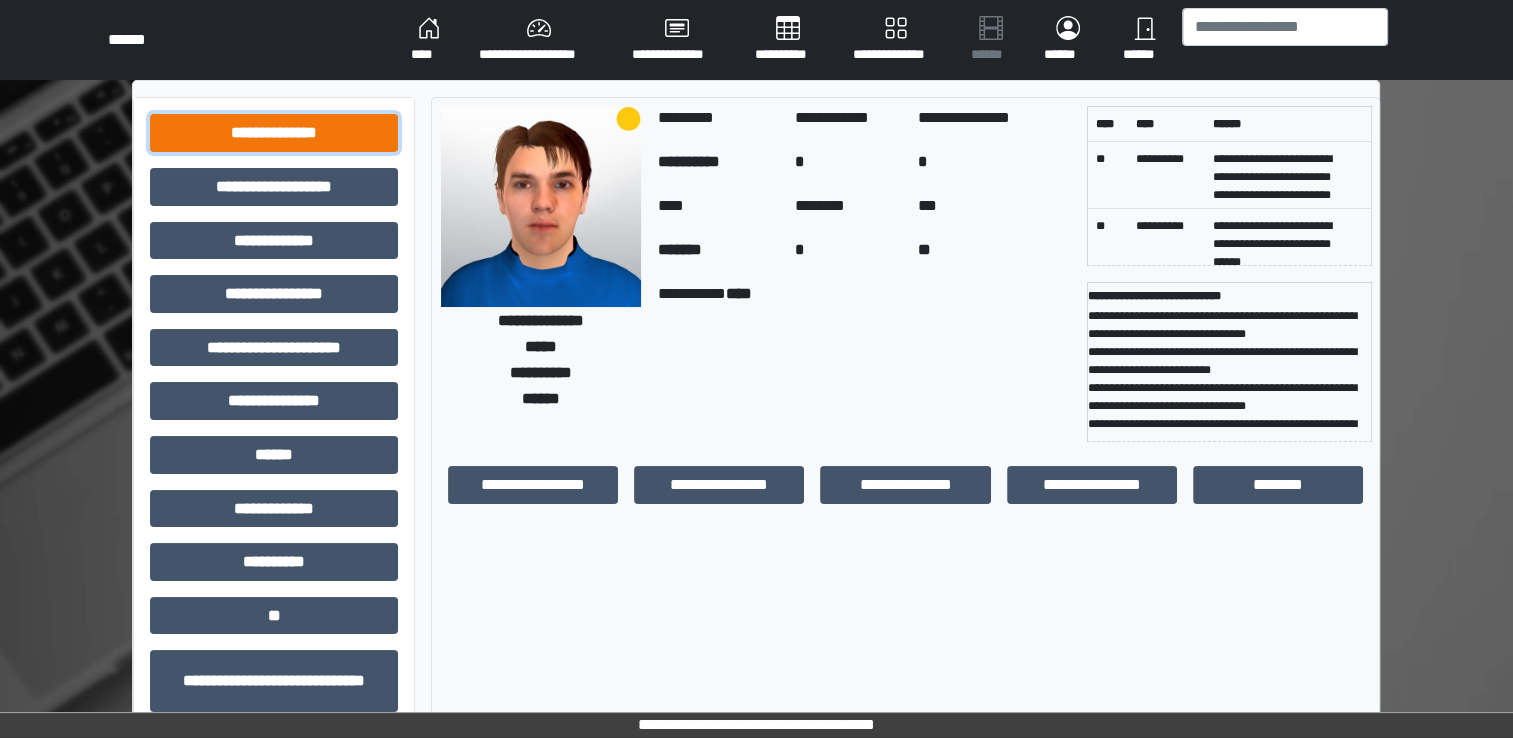 click on "**********" at bounding box center [274, 133] 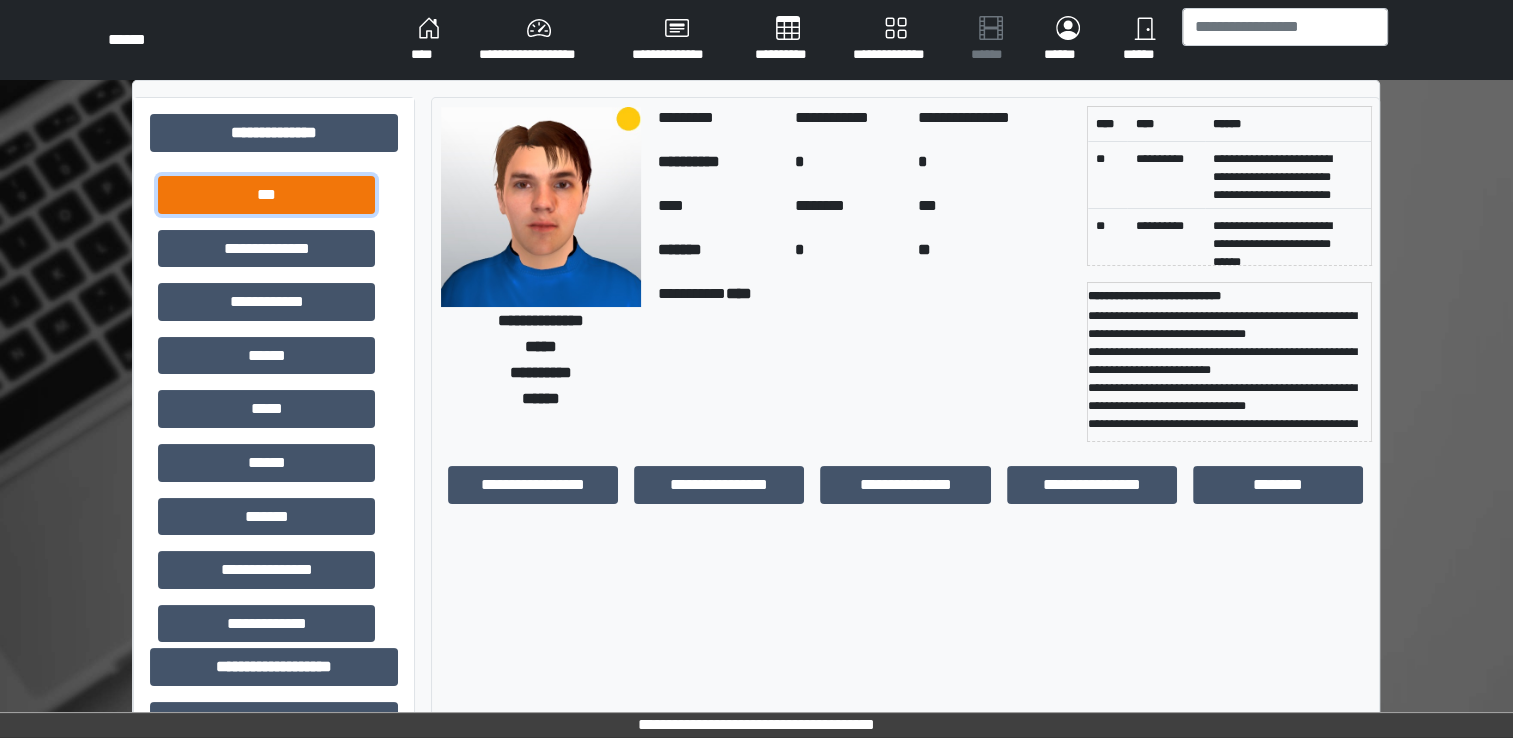 click on "***" at bounding box center [266, 195] 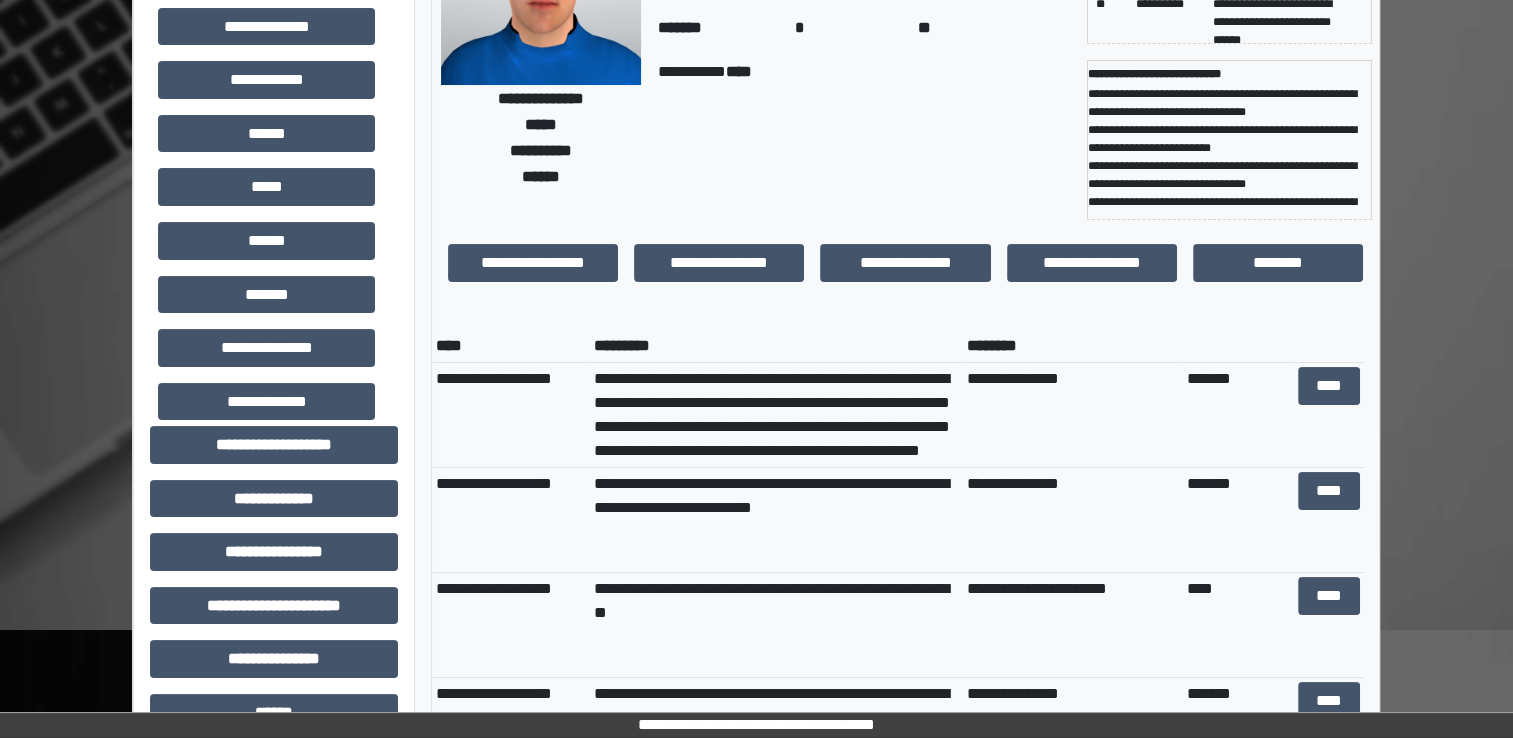 scroll, scrollTop: 0, scrollLeft: 0, axis: both 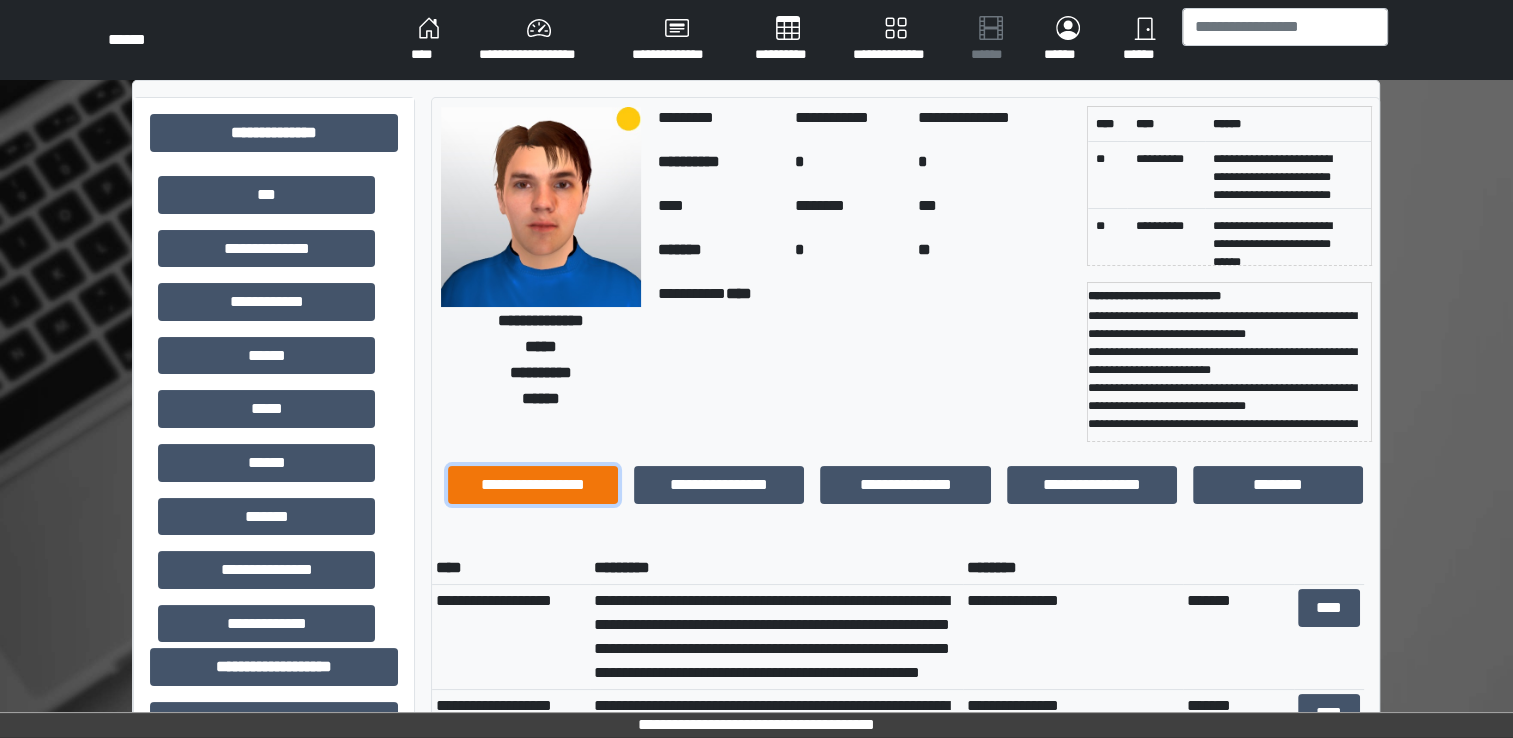 click on "**********" at bounding box center (533, 485) 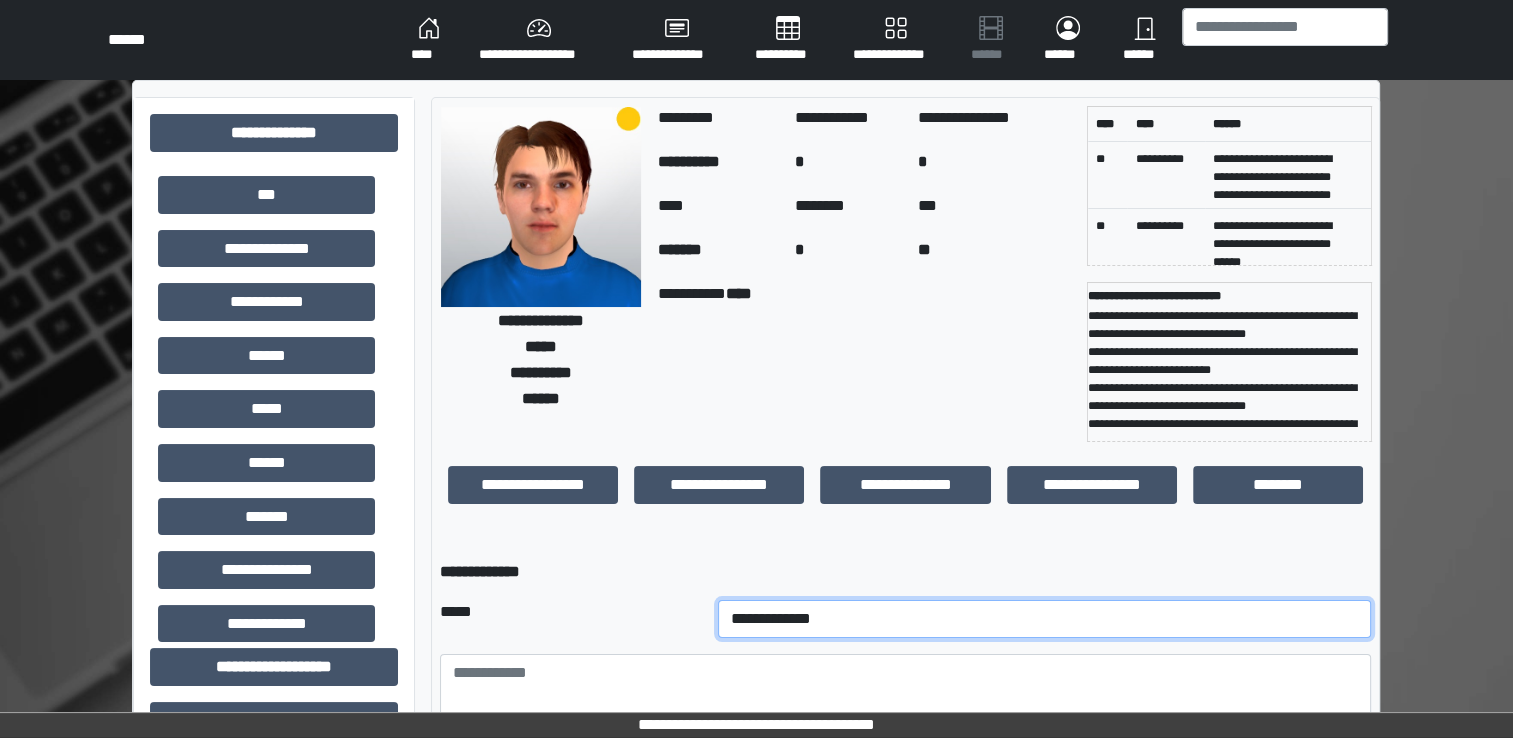 click on "**********" at bounding box center [1045, 619] 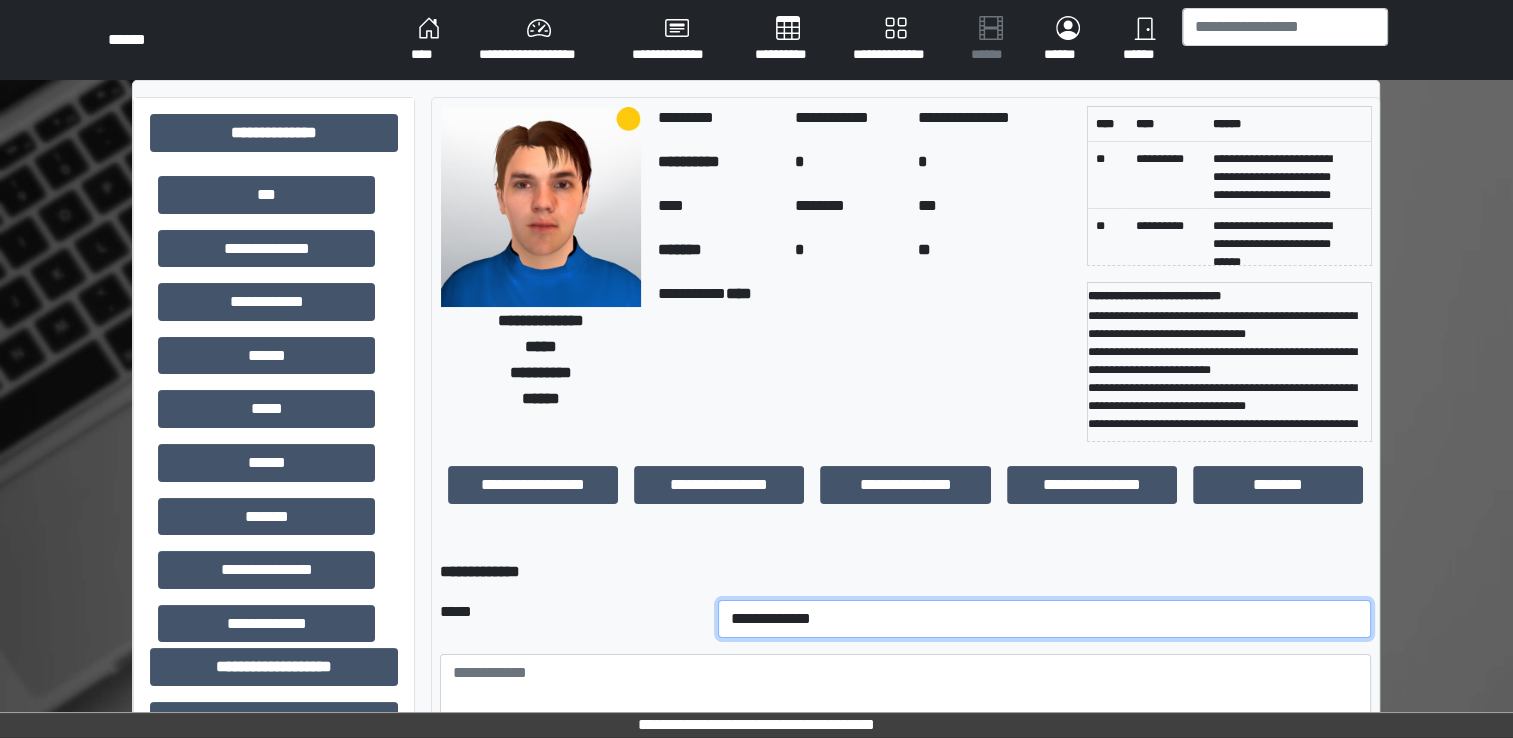 select on "*" 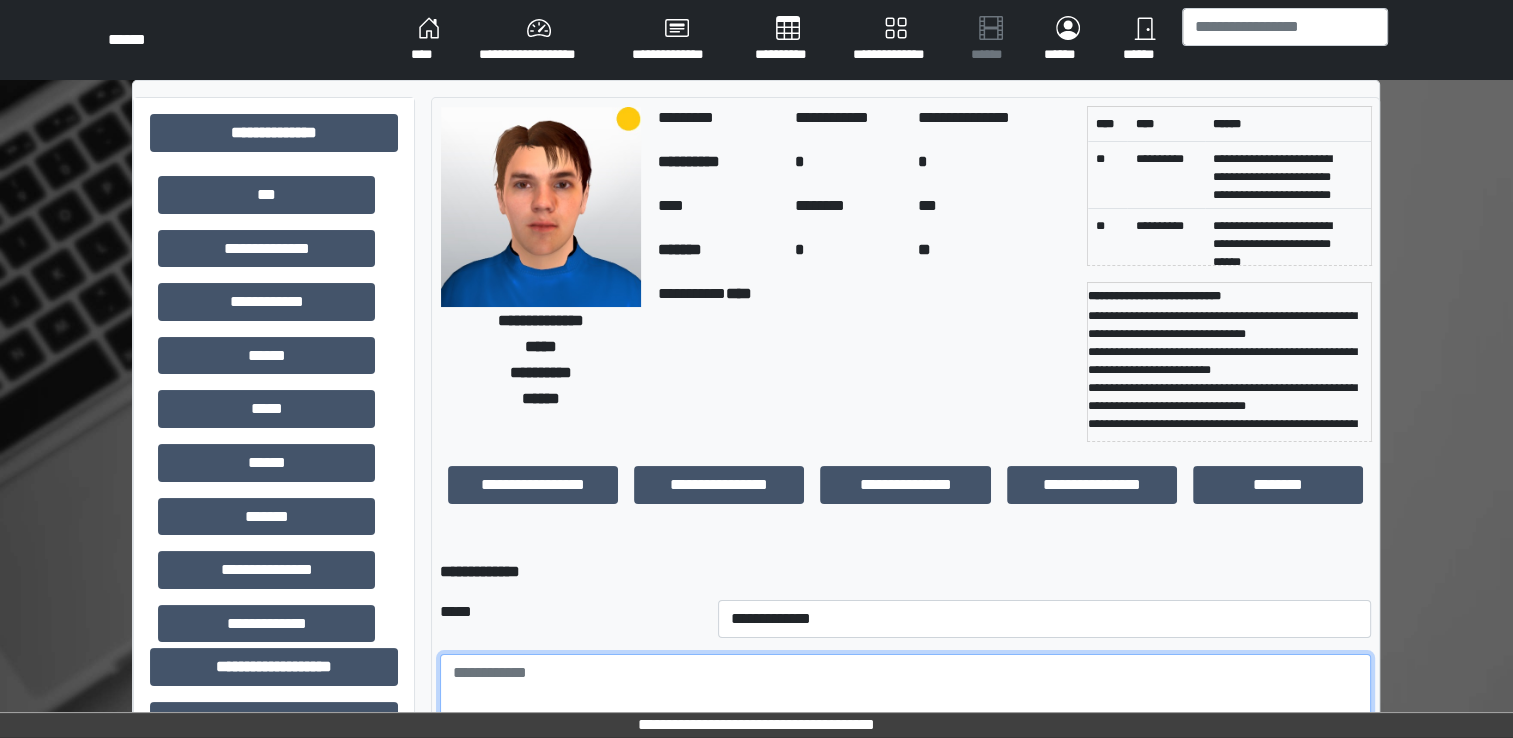 click at bounding box center [905, 709] 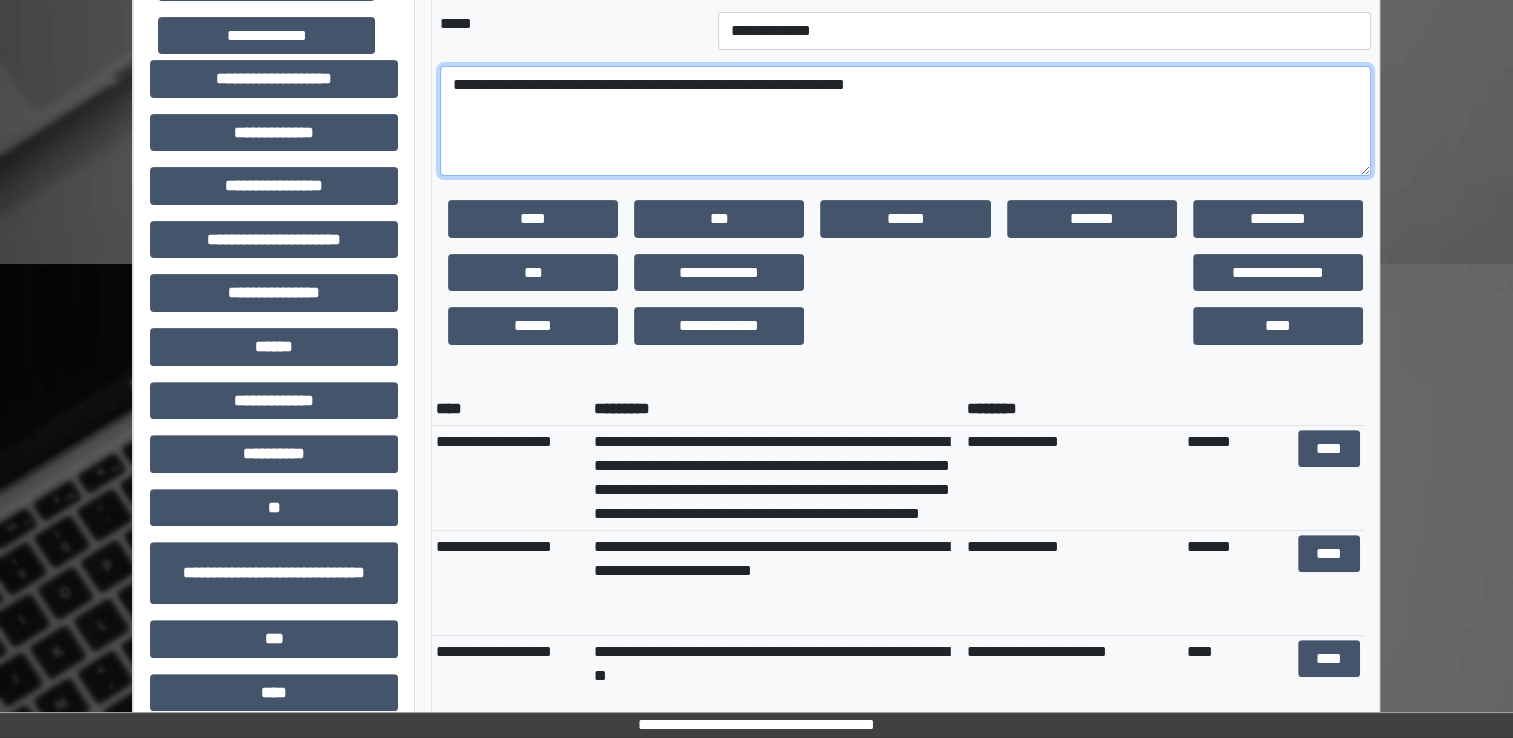 scroll, scrollTop: 588, scrollLeft: 0, axis: vertical 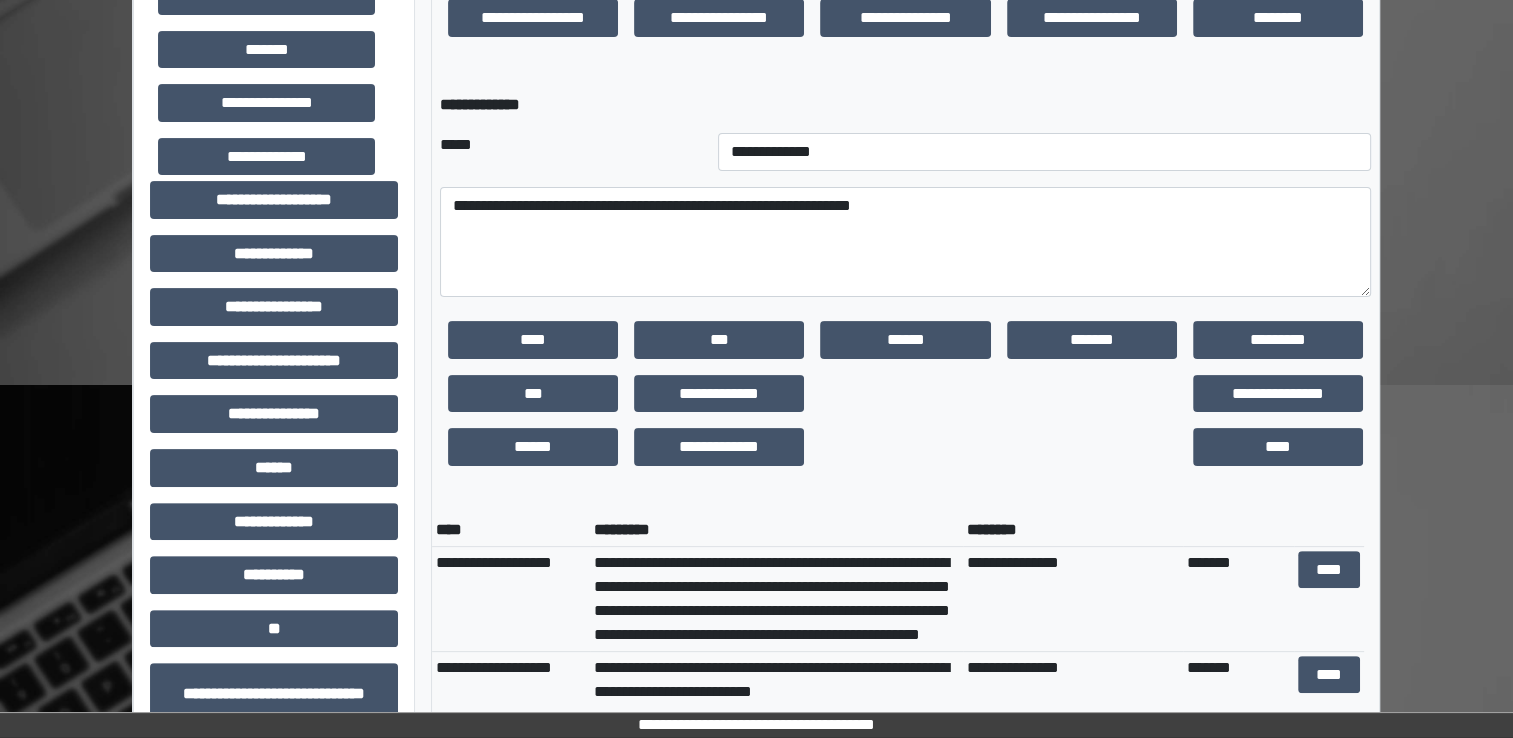 click on "*********" at bounding box center (776, 530) 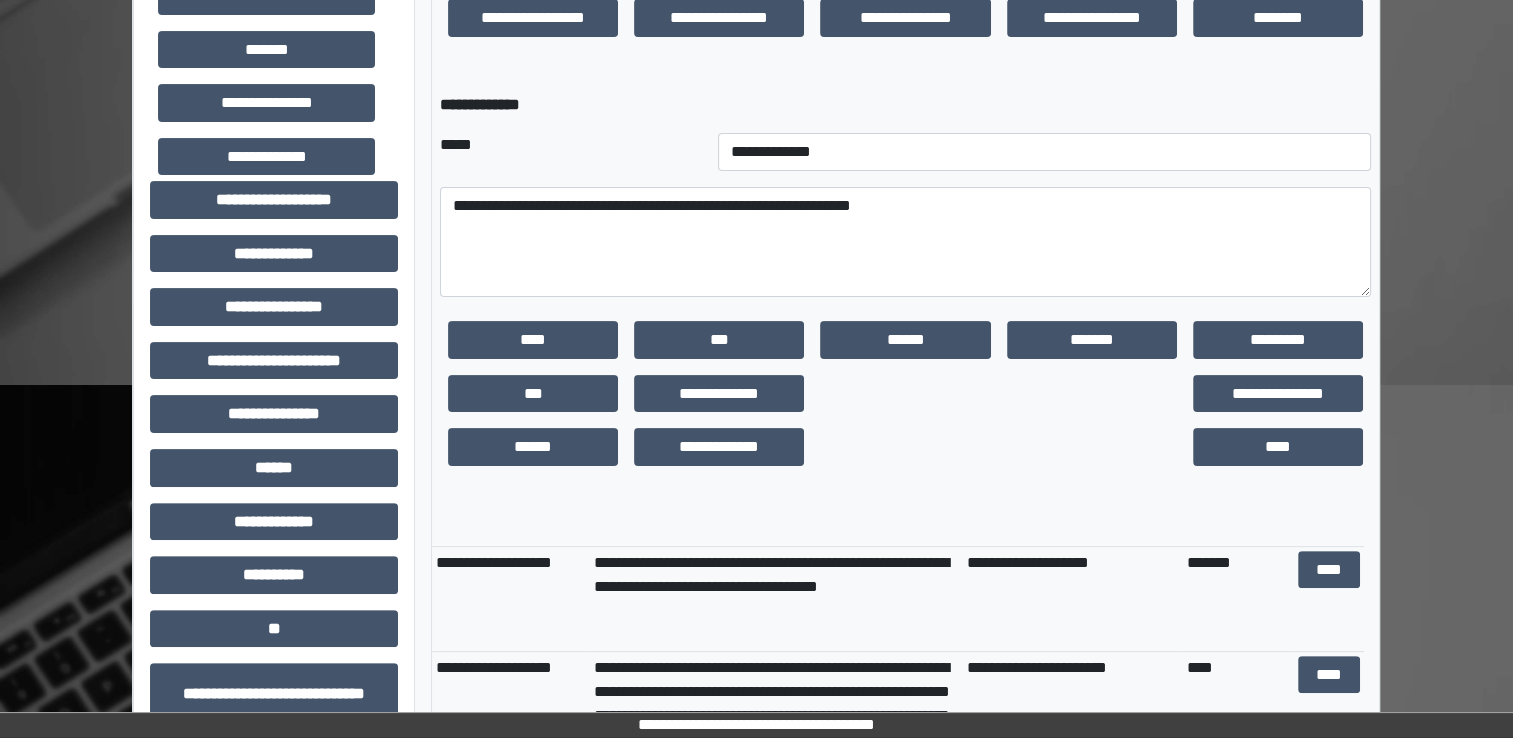scroll, scrollTop: 840, scrollLeft: 0, axis: vertical 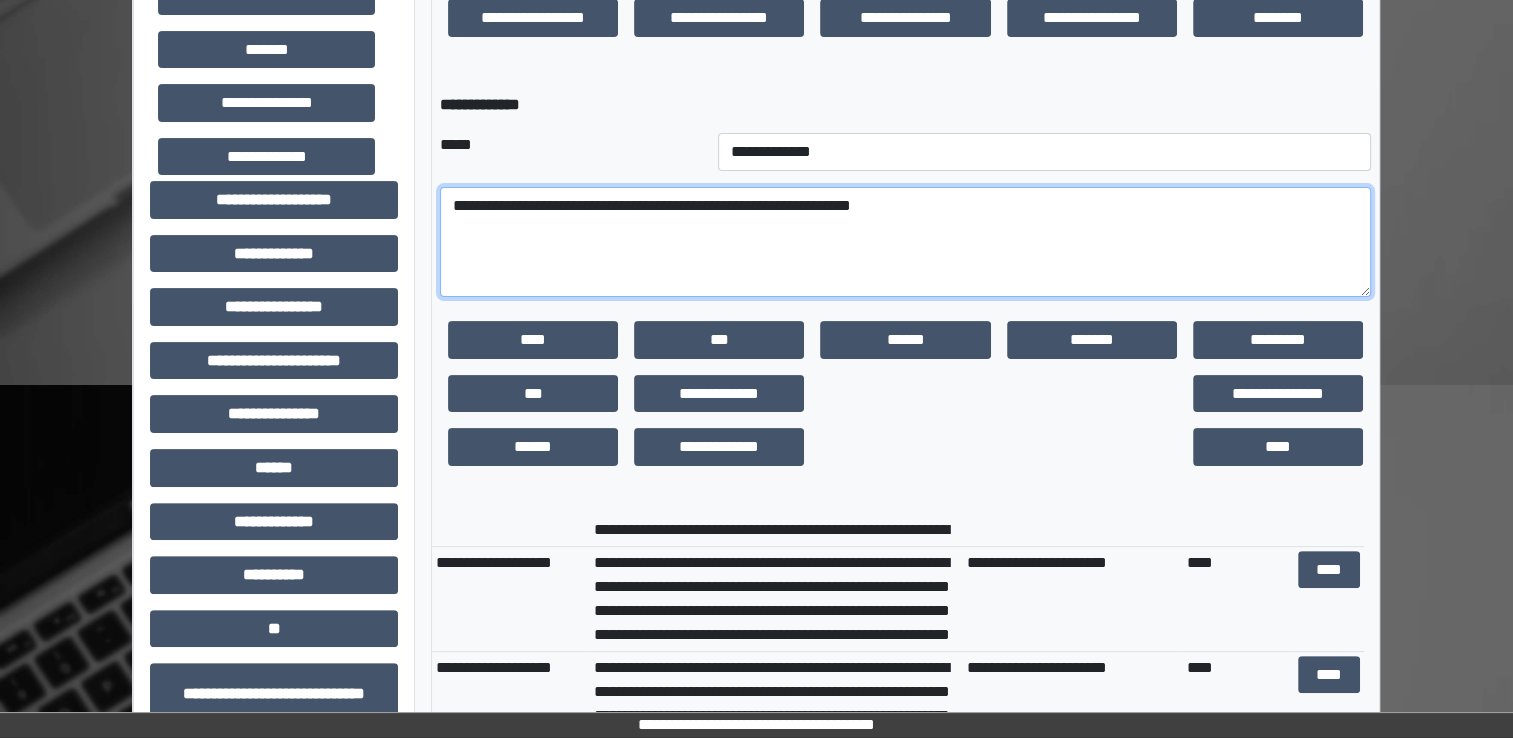 click on "**********" at bounding box center (905, 242) 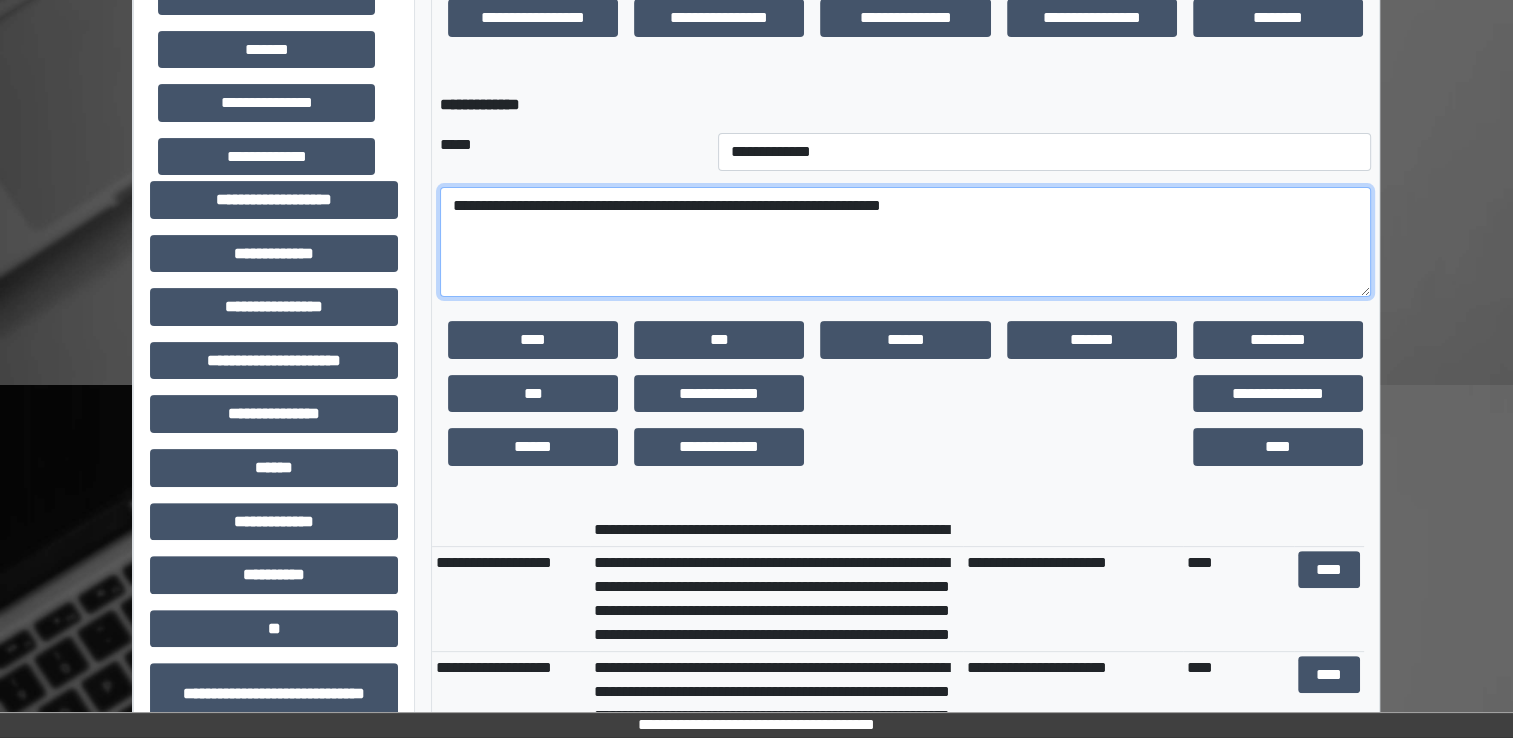 click on "**********" at bounding box center (905, 242) 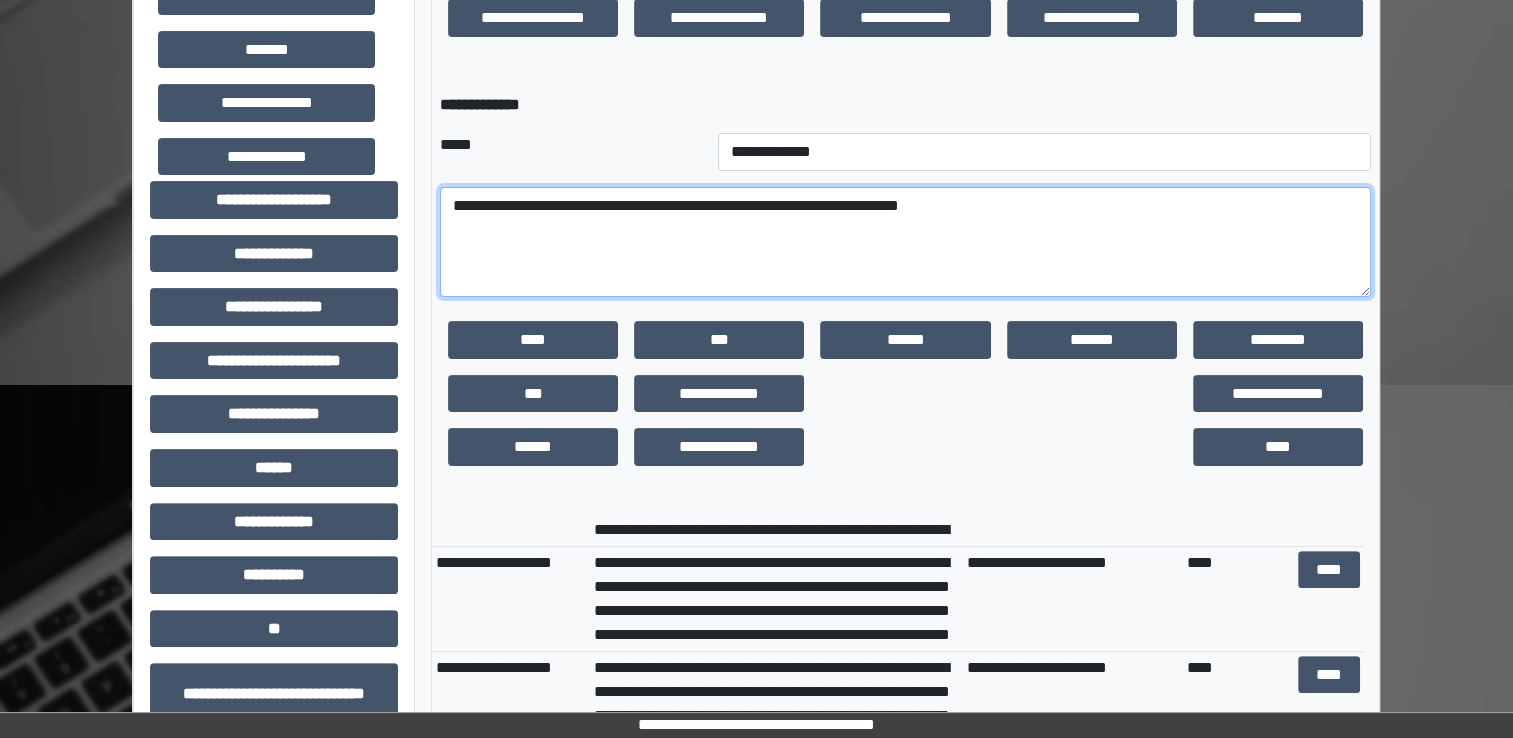 click on "**********" at bounding box center [905, 242] 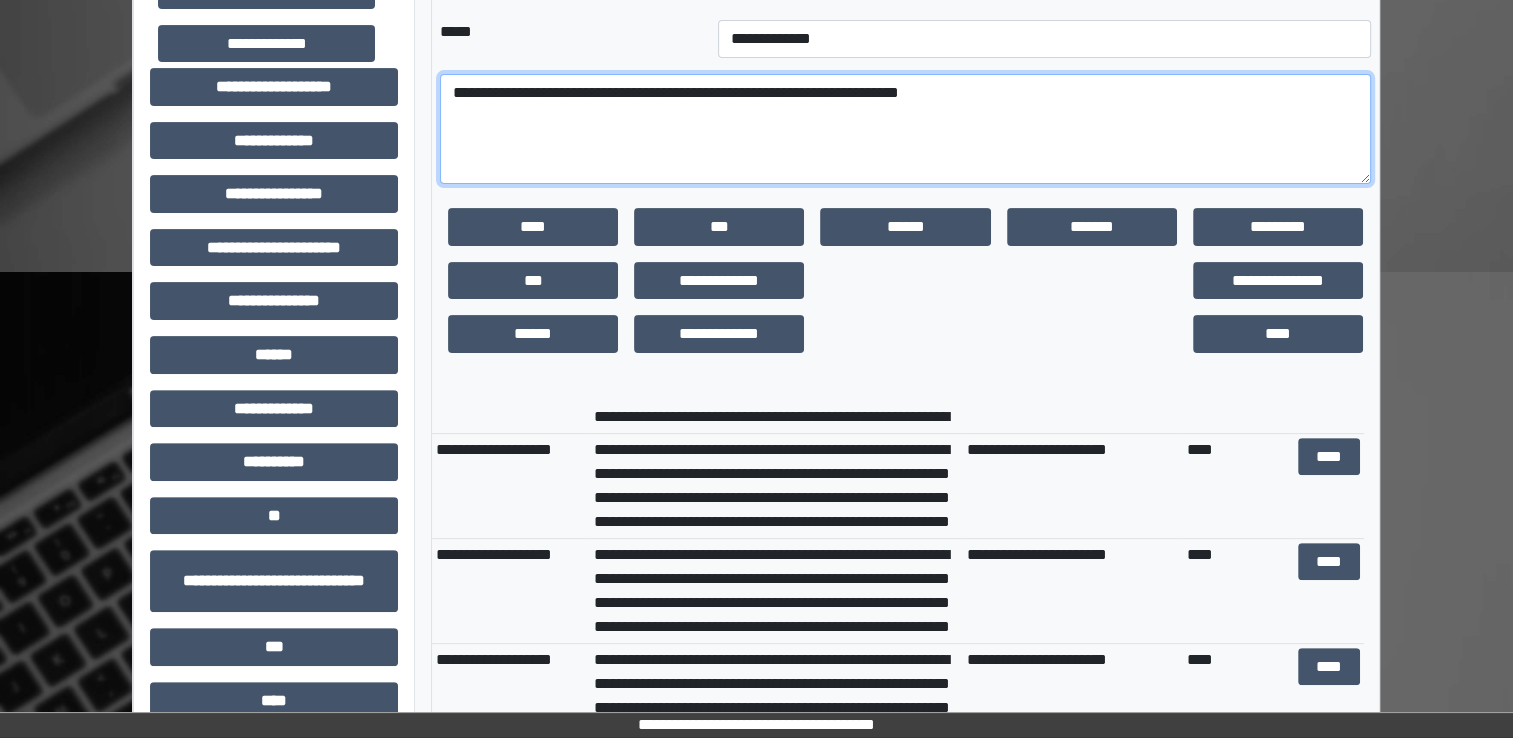 scroll, scrollTop: 582, scrollLeft: 0, axis: vertical 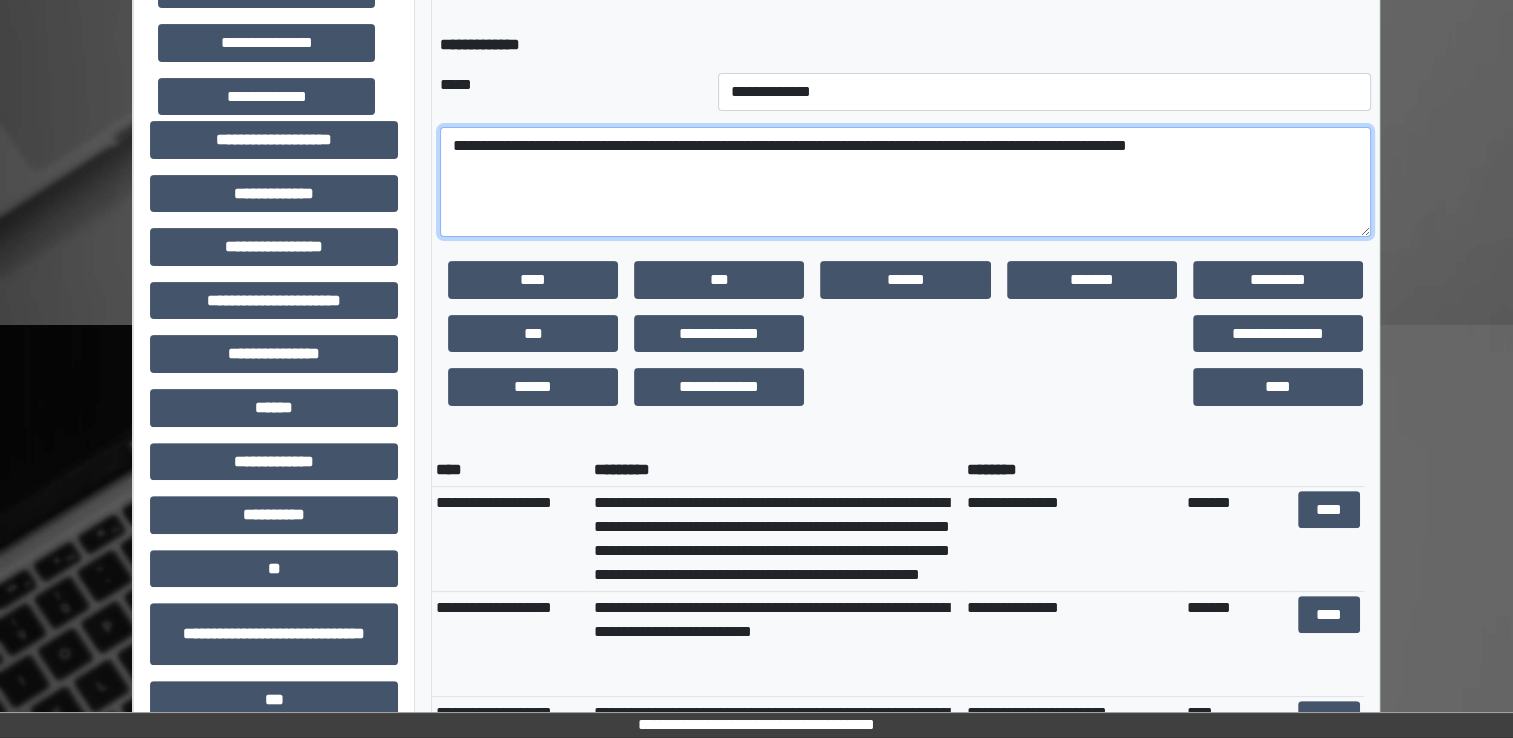 click on "**********" at bounding box center [905, 182] 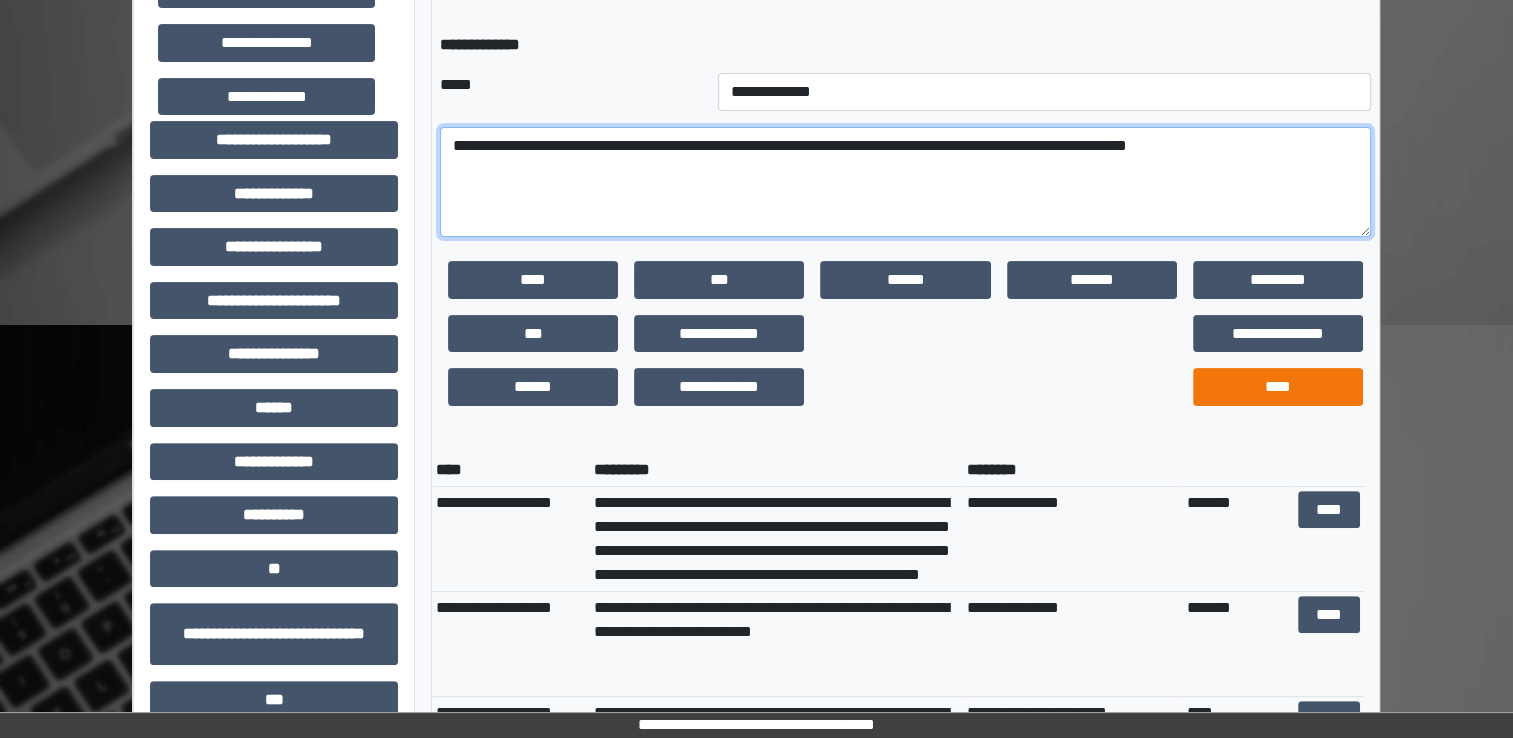 type on "**********" 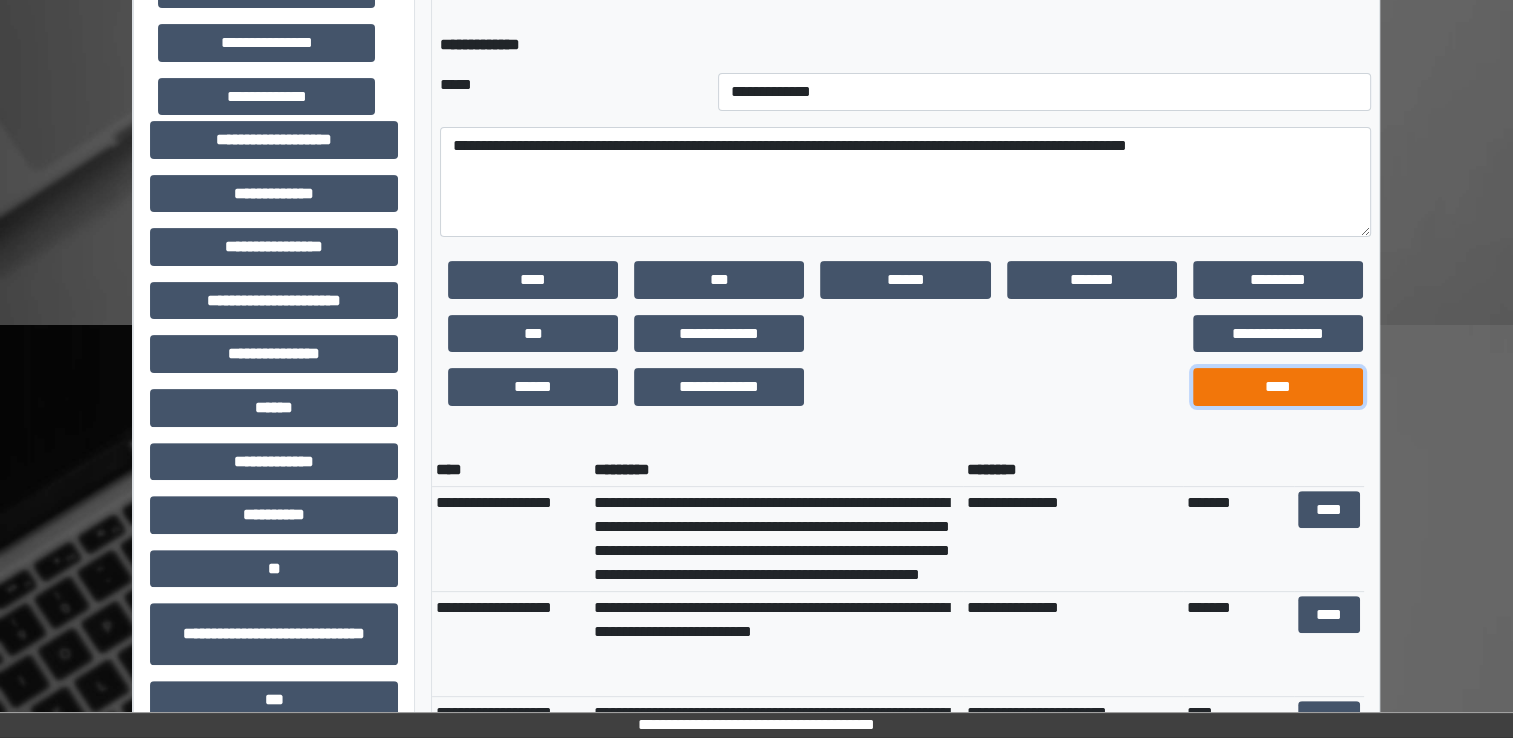 click on "****" at bounding box center [1278, 387] 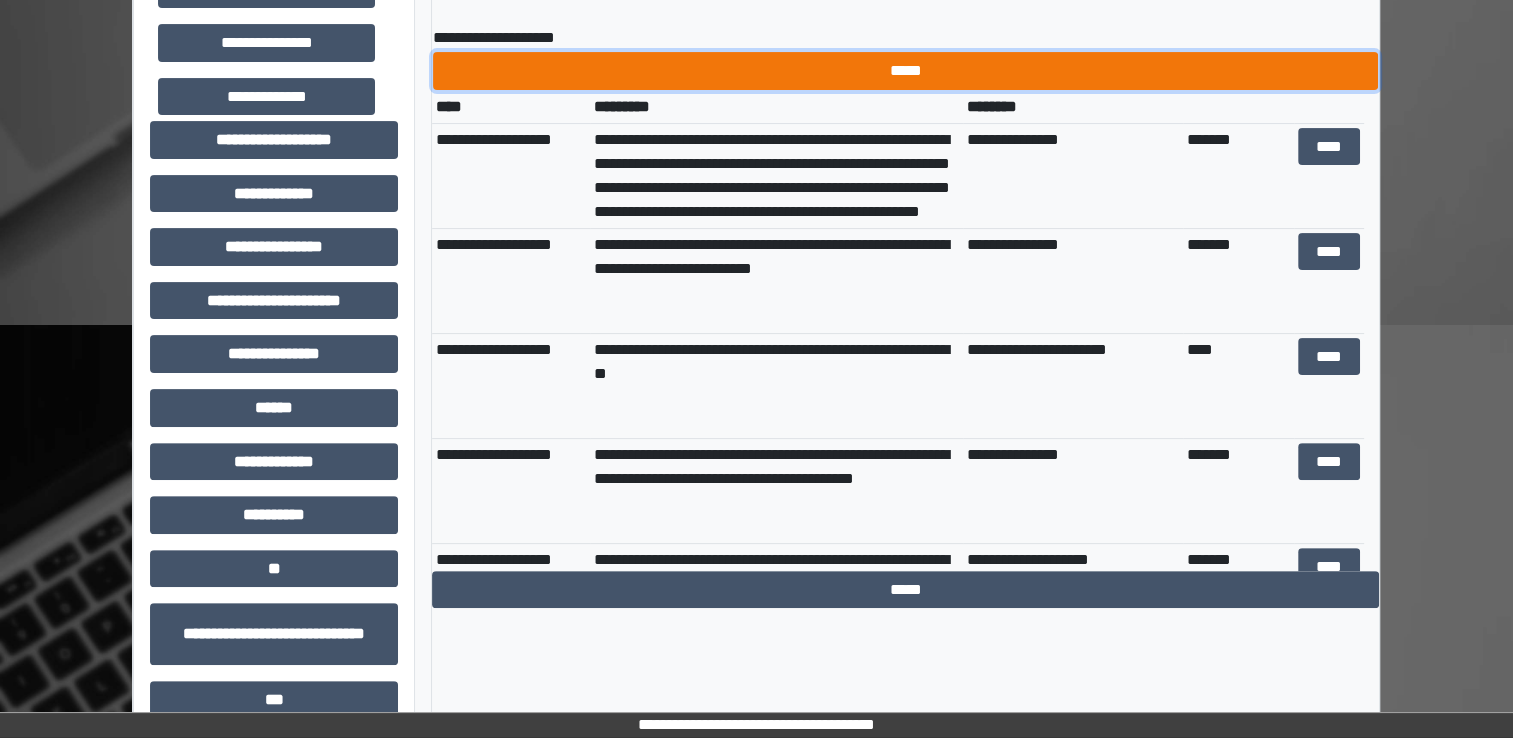click on "*****" at bounding box center (905, 71) 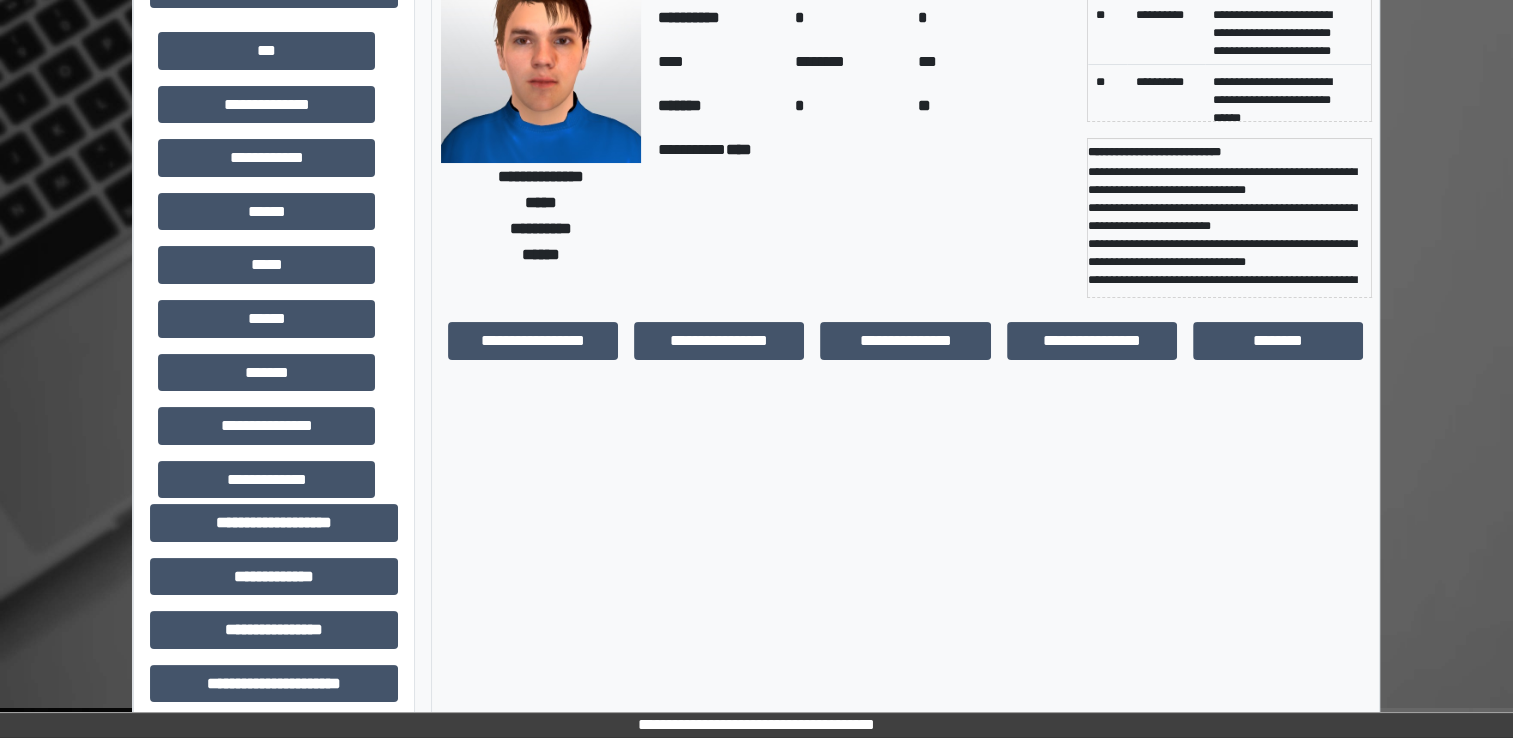 scroll, scrollTop: 138, scrollLeft: 0, axis: vertical 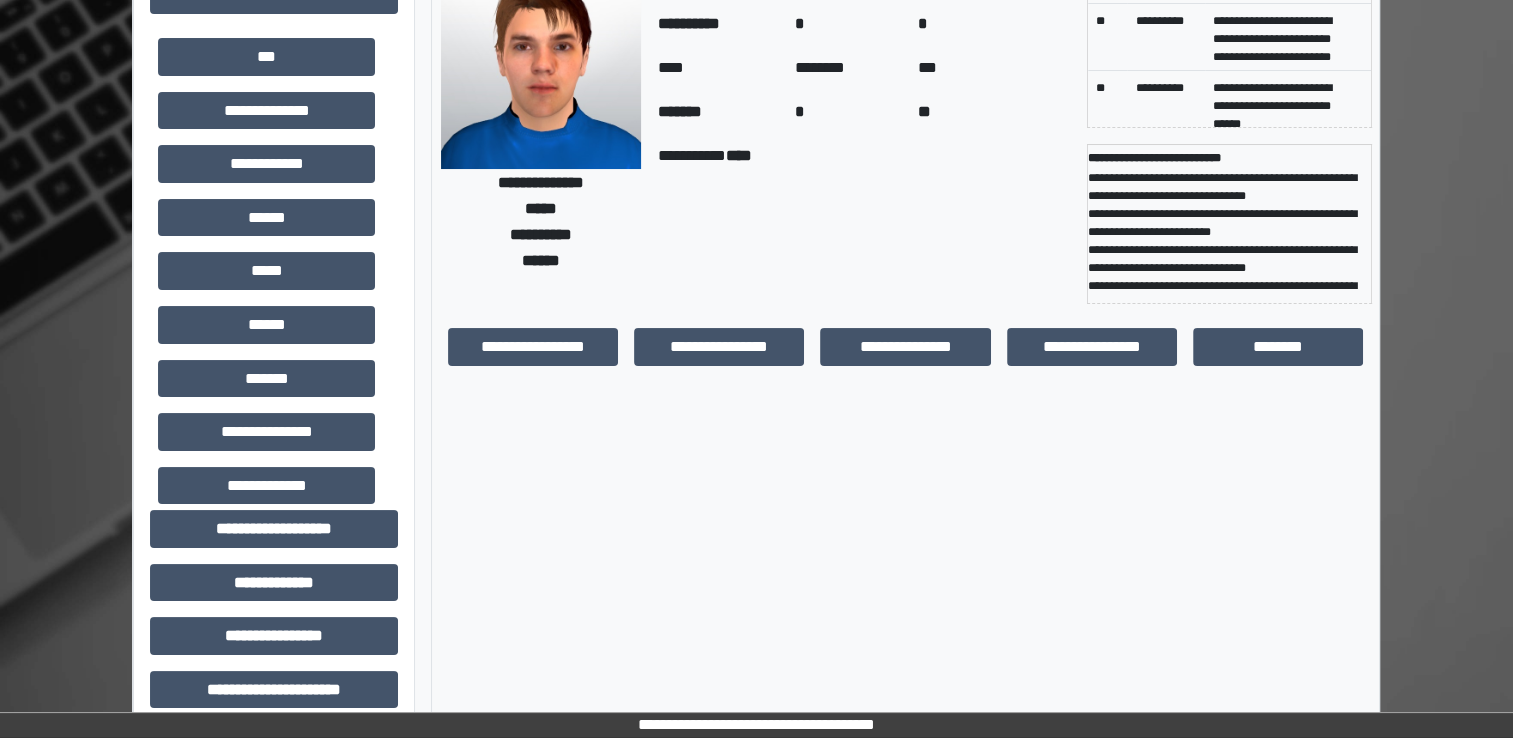 click on "**********" at bounding box center (864, 224) 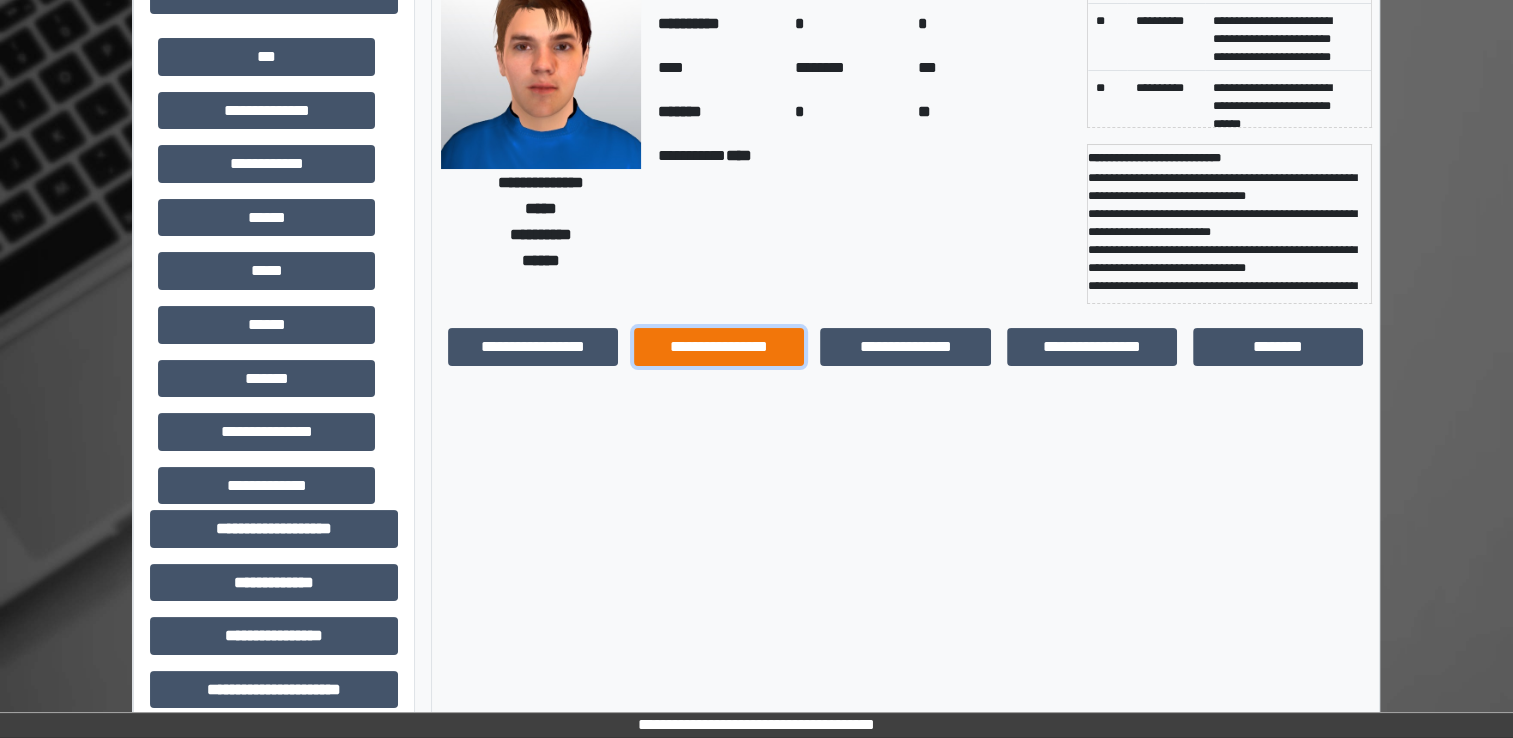 click on "**********" at bounding box center (719, 347) 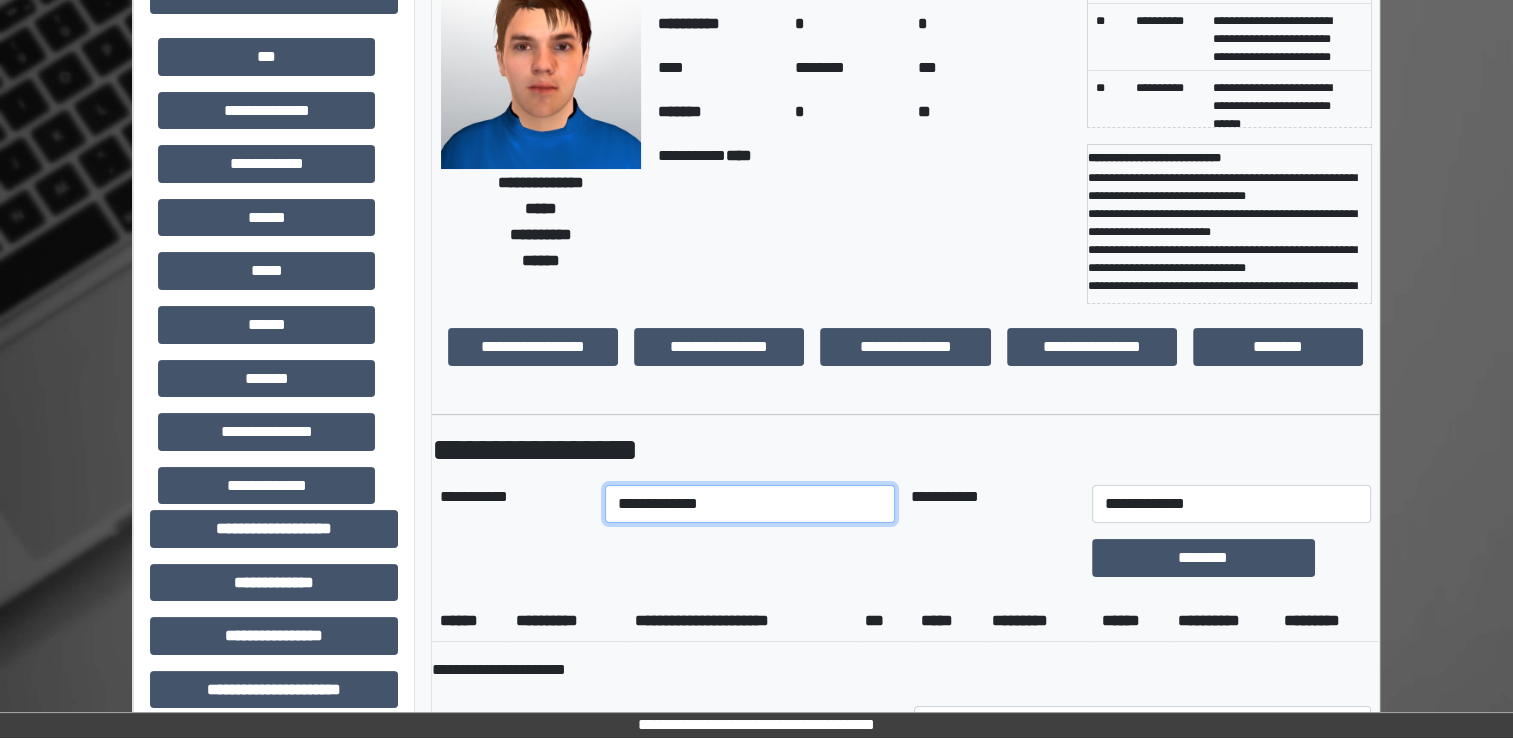 click on "**********" at bounding box center (750, 504) 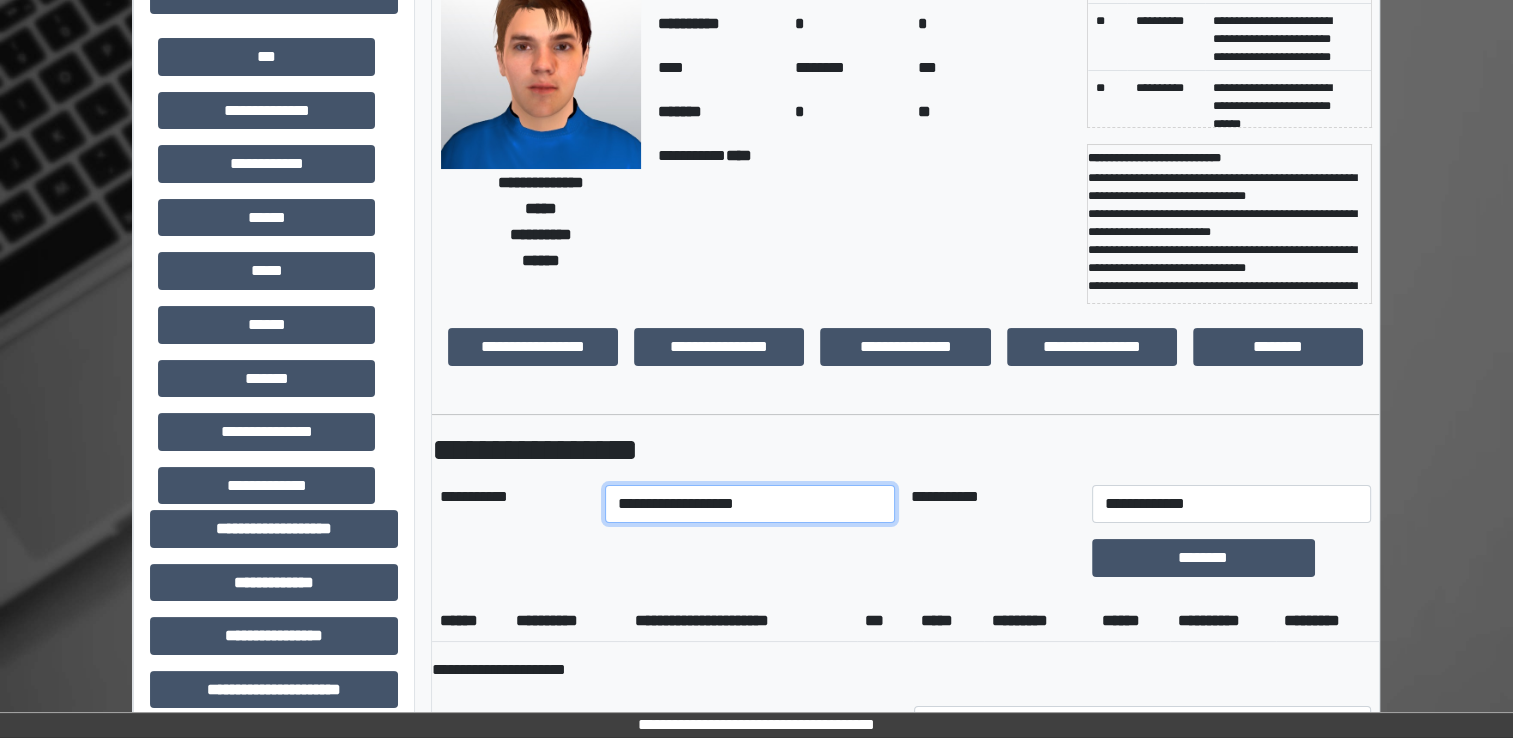 click on "**********" at bounding box center [750, 504] 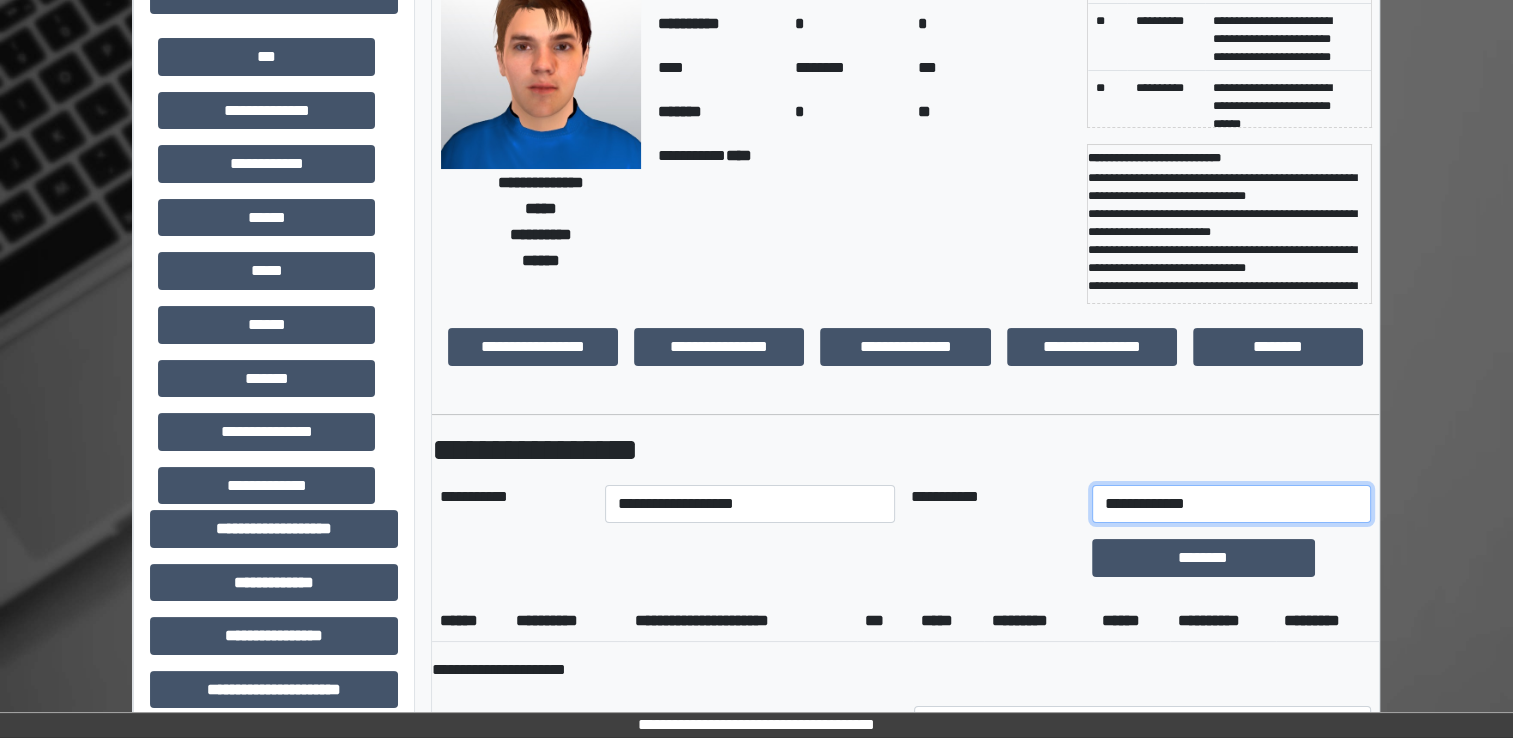 click on "**********" at bounding box center [1231, 504] 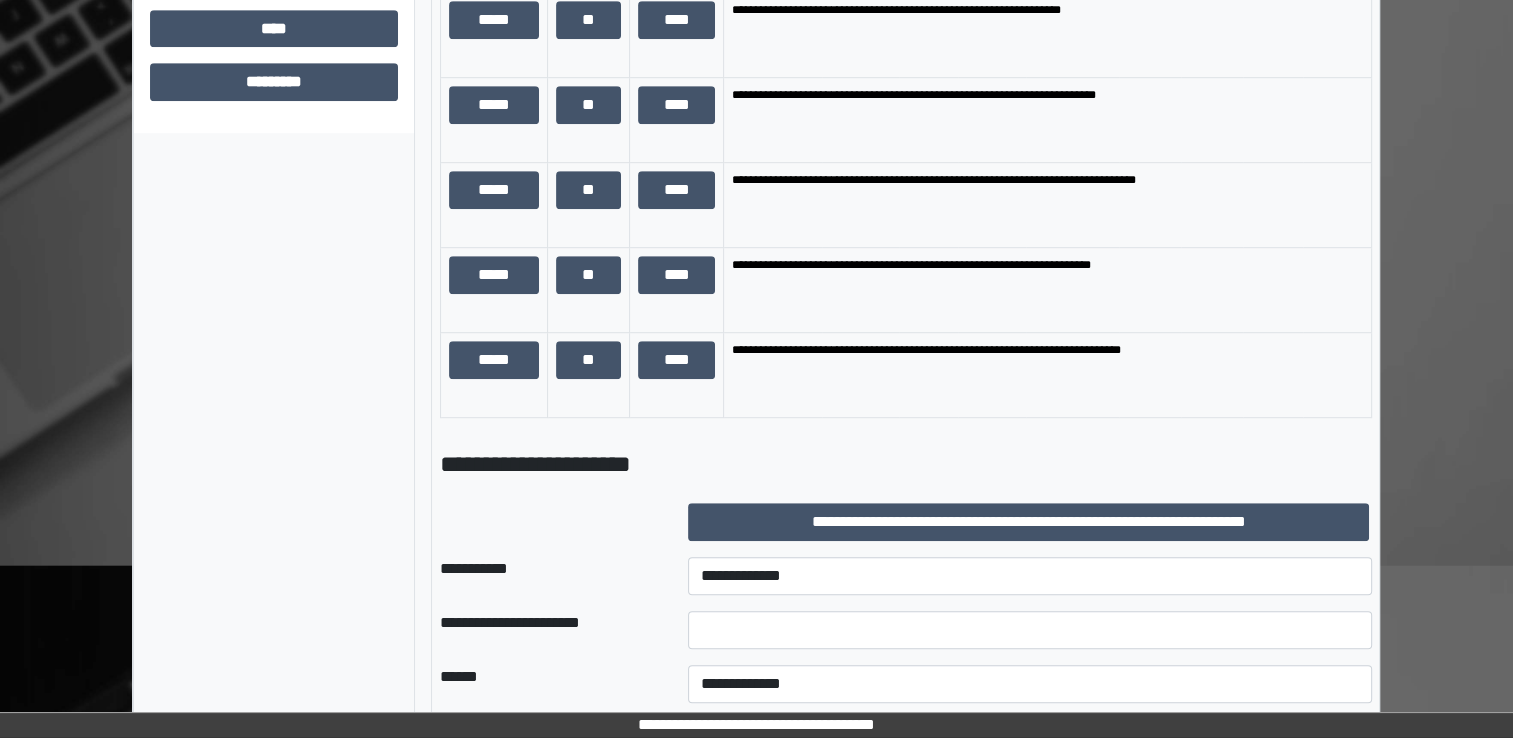 scroll, scrollTop: 1258, scrollLeft: 0, axis: vertical 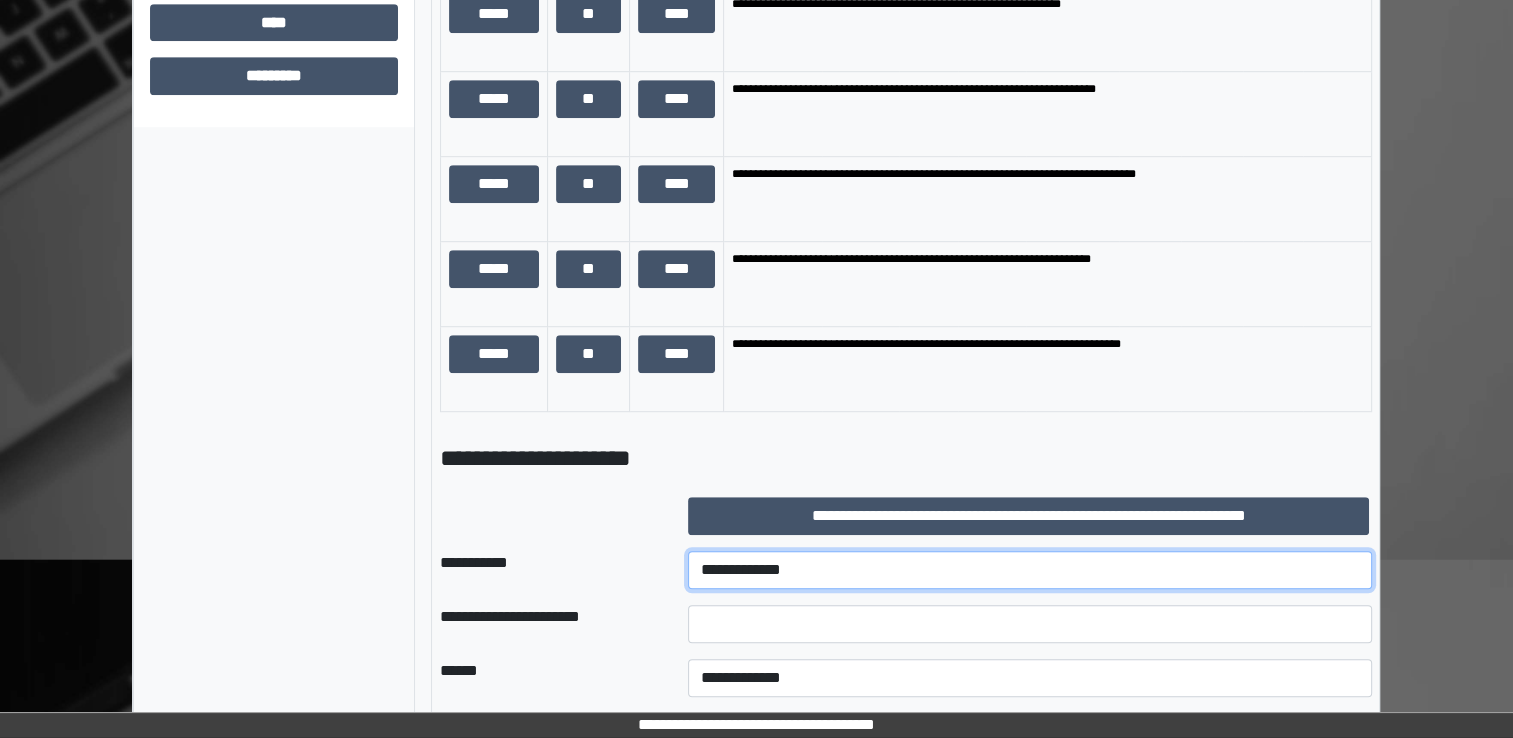 click on "**********" at bounding box center [1030, 570] 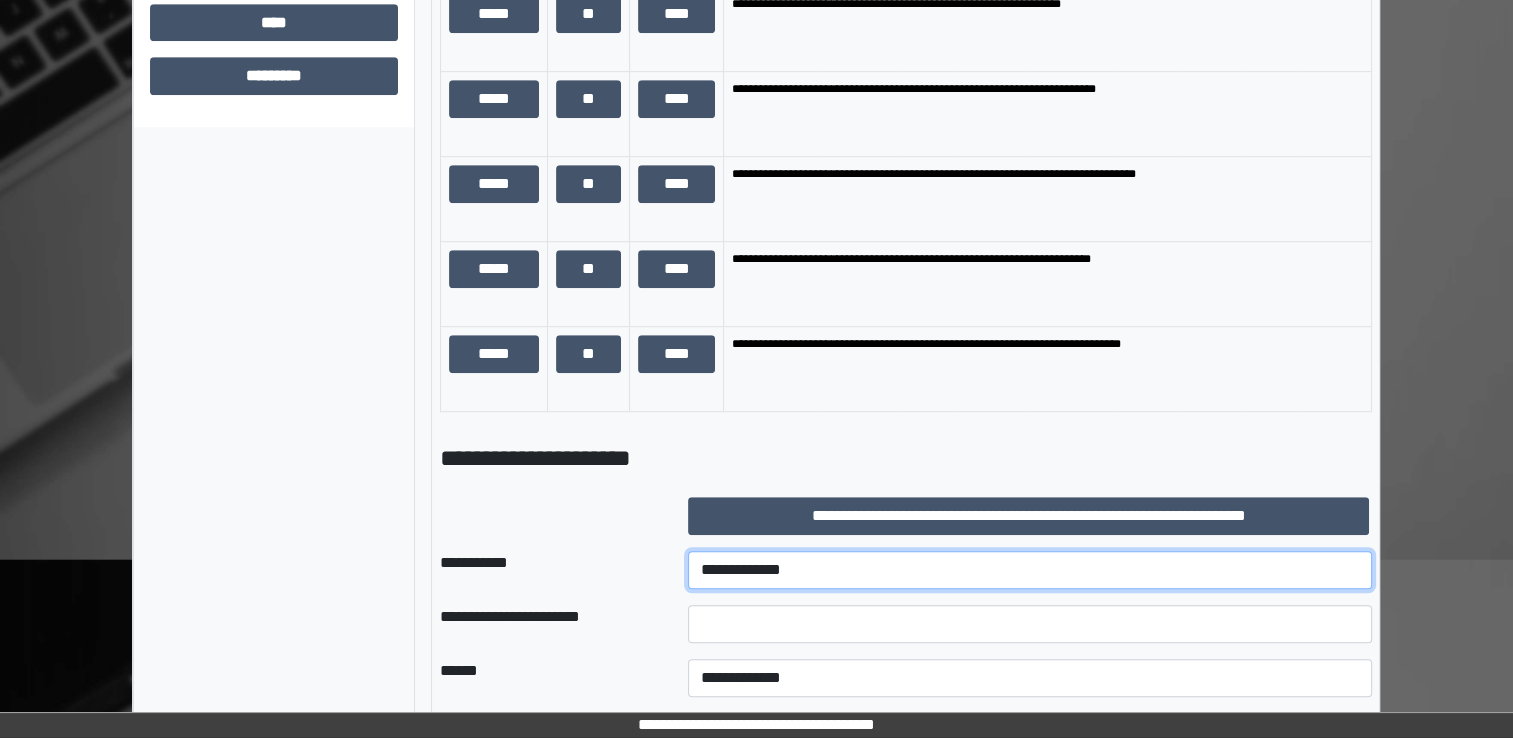 select on "***" 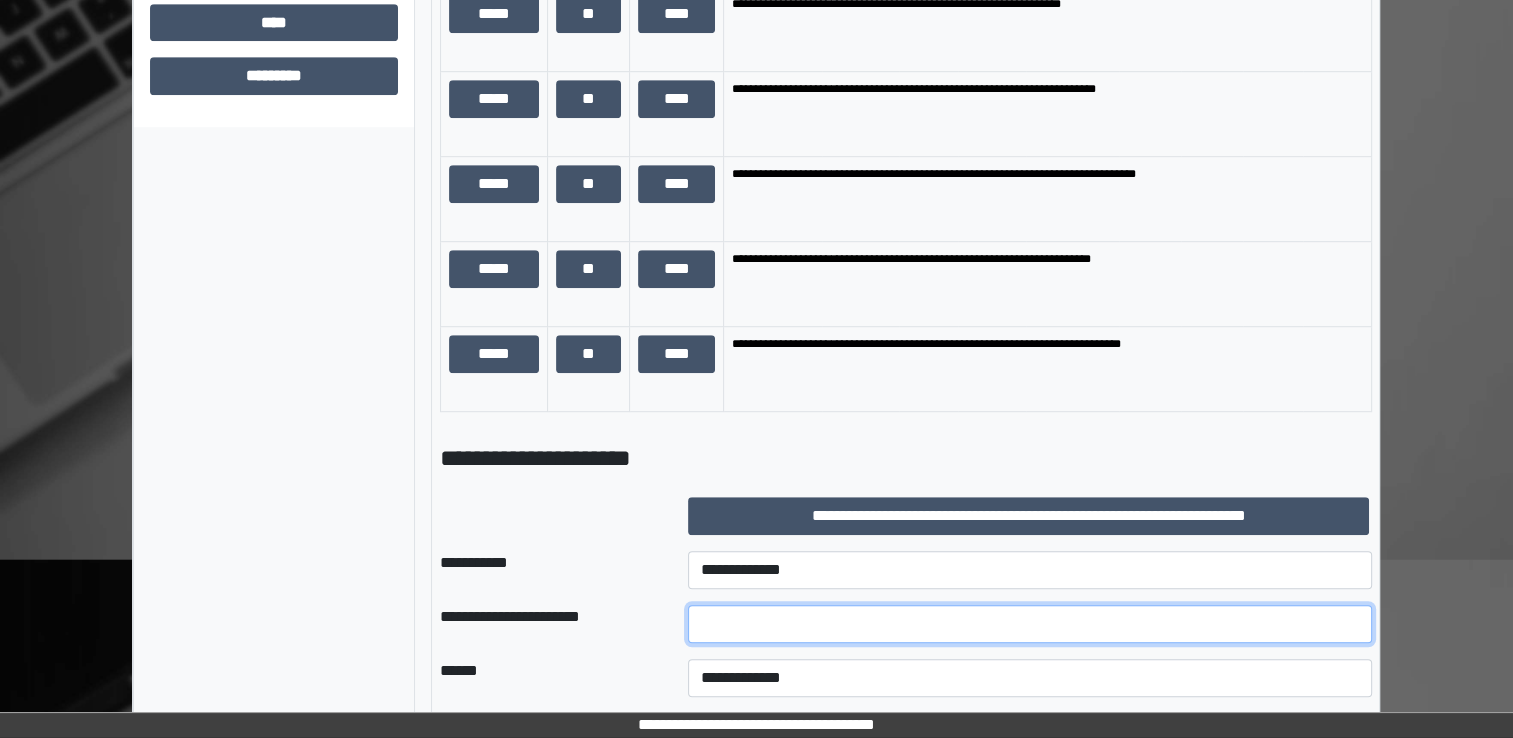 click at bounding box center [1030, 624] 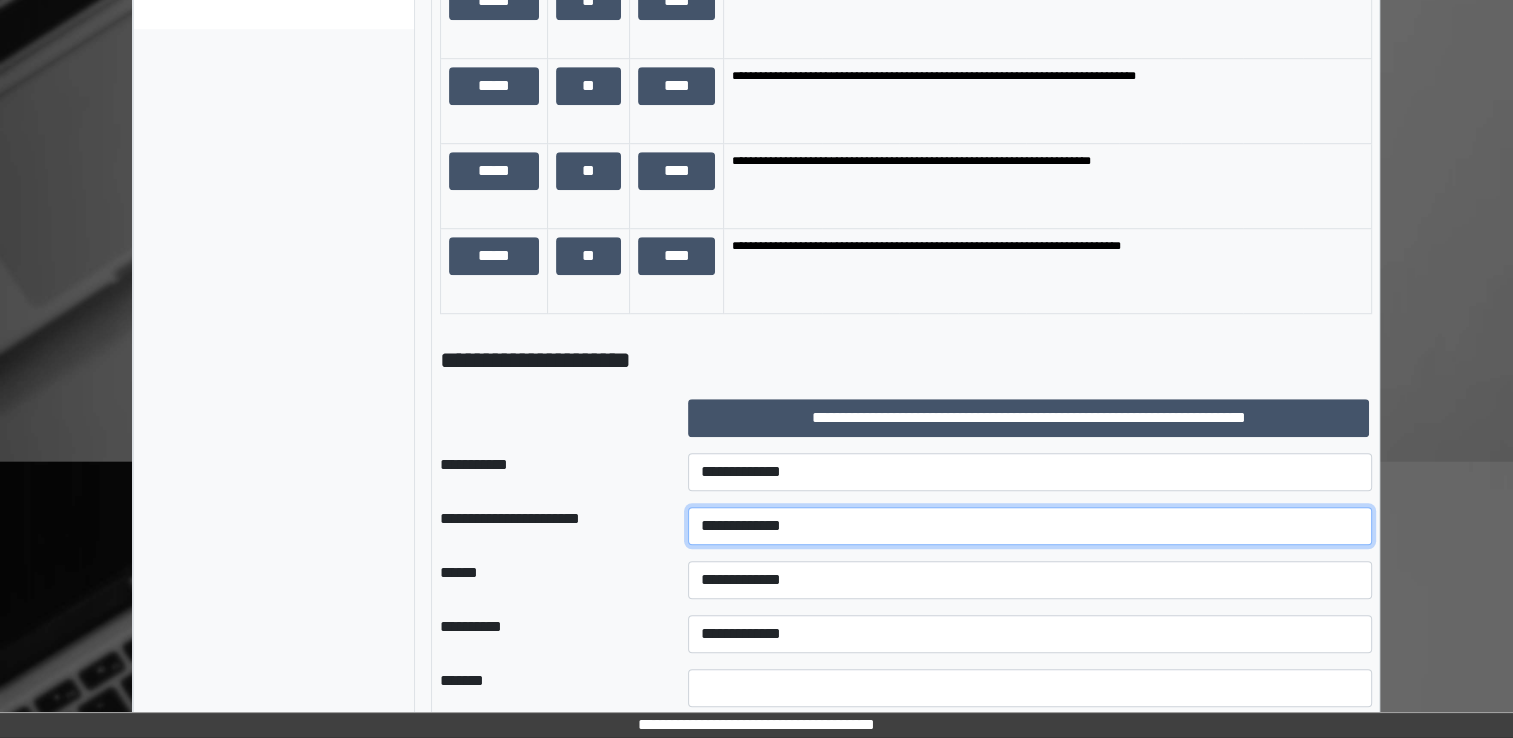 scroll, scrollTop: 1366, scrollLeft: 0, axis: vertical 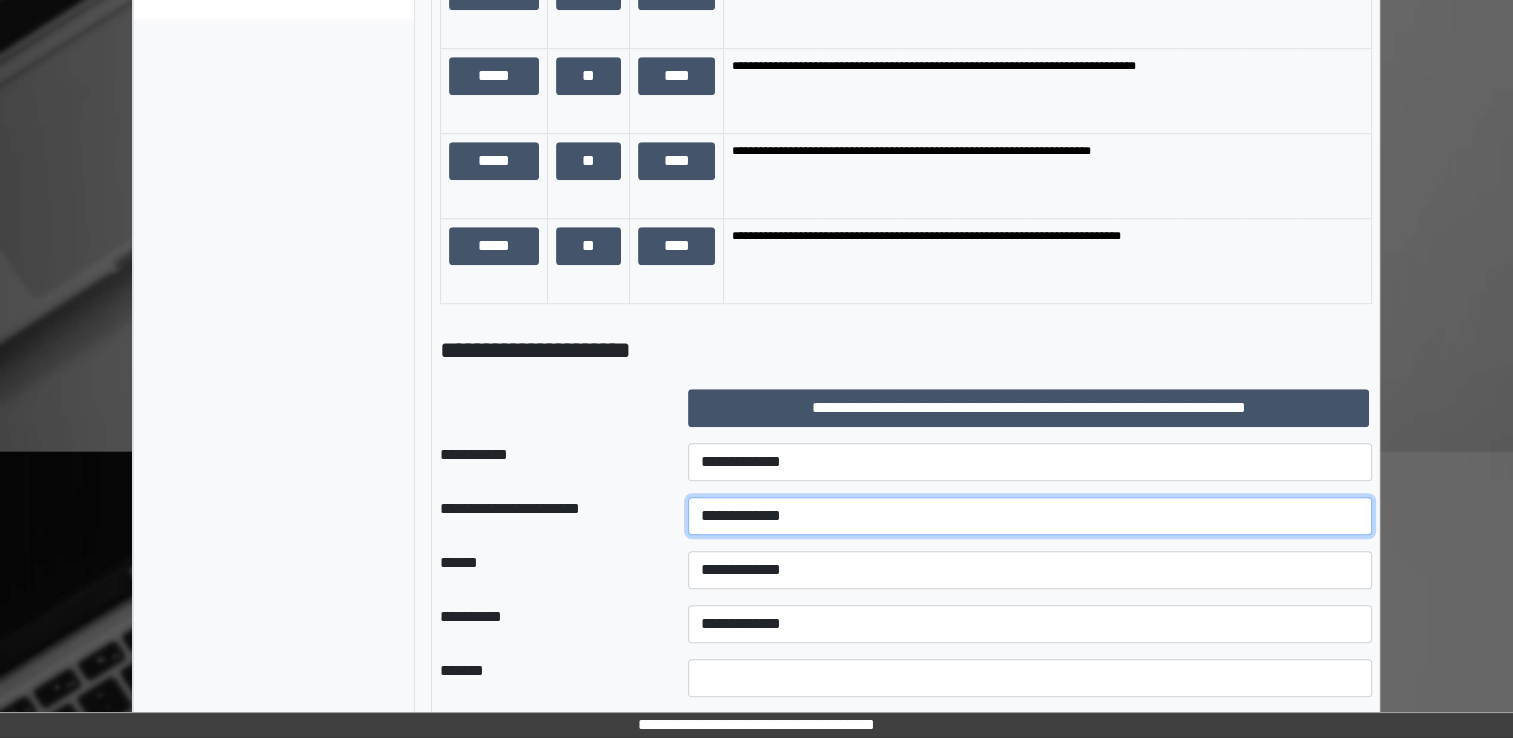 type on "**********" 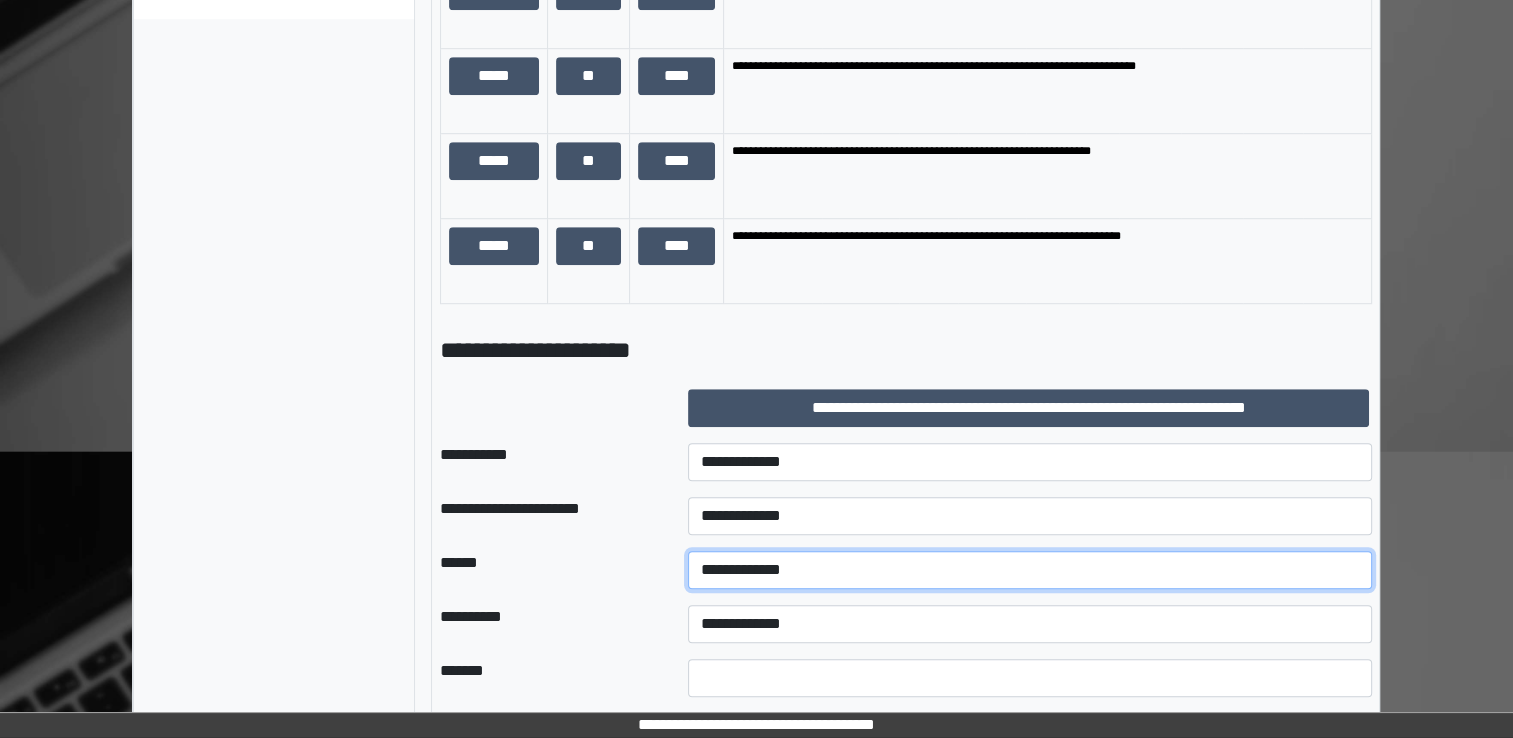 click on "**********" at bounding box center [1030, 570] 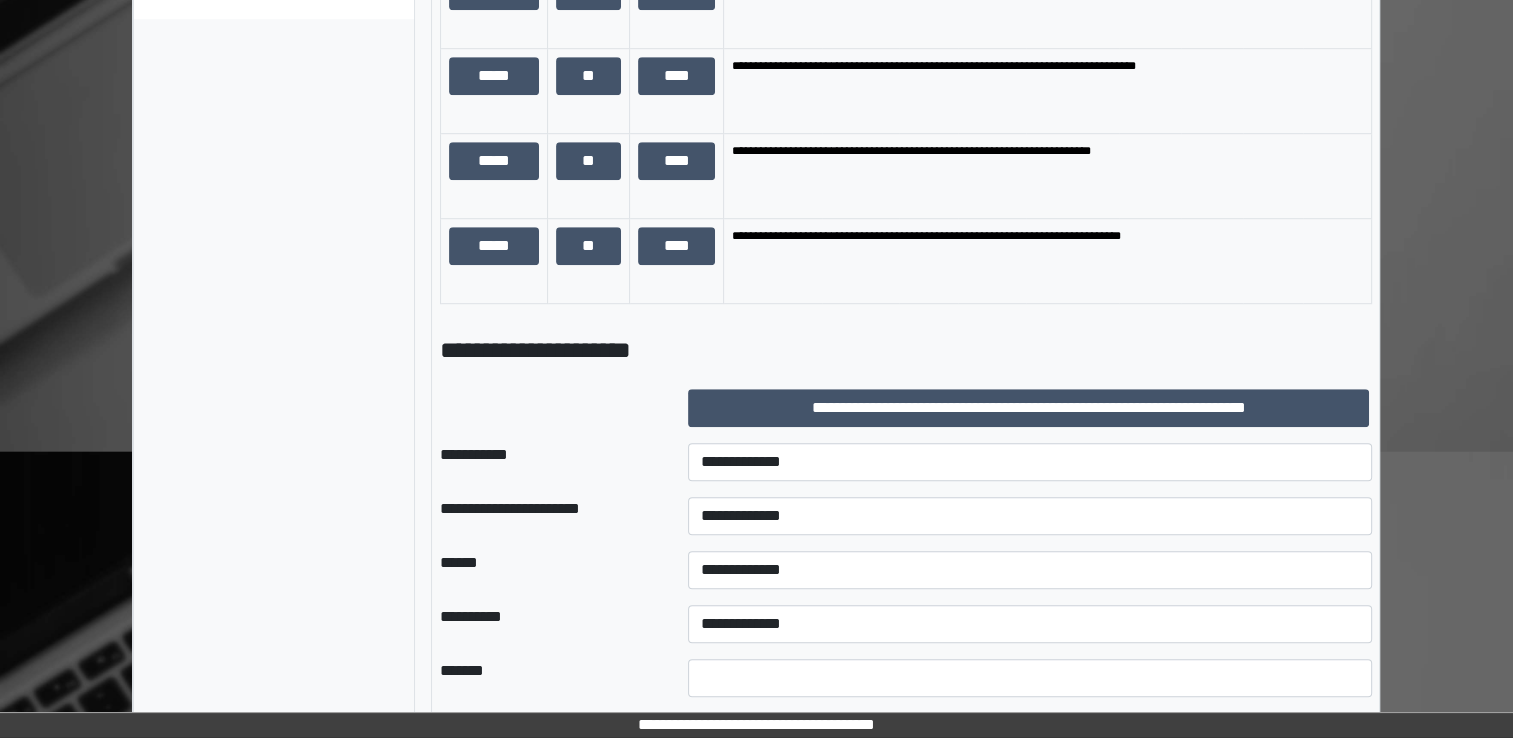click on "******" at bounding box center [548, 570] 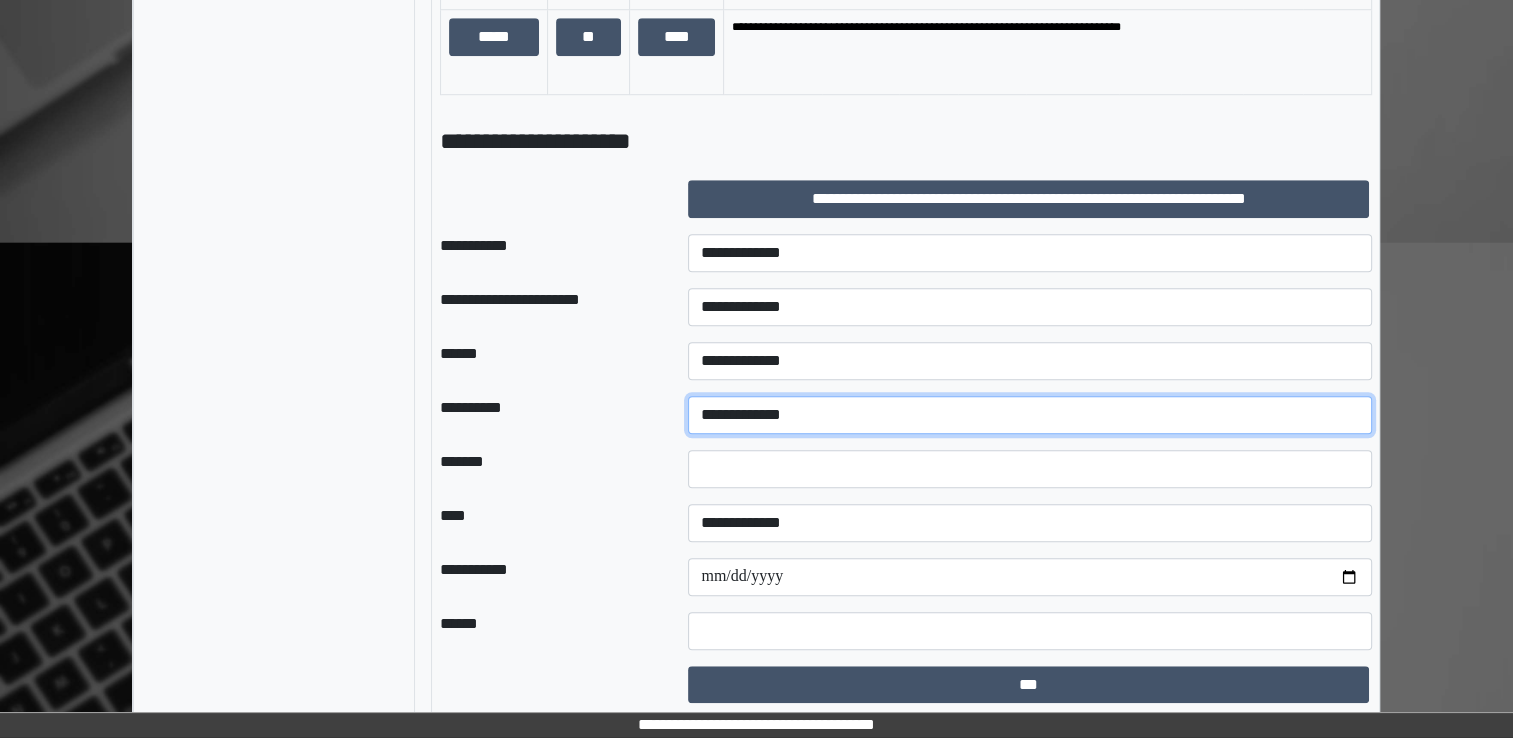 click on "**********" at bounding box center [1030, 415] 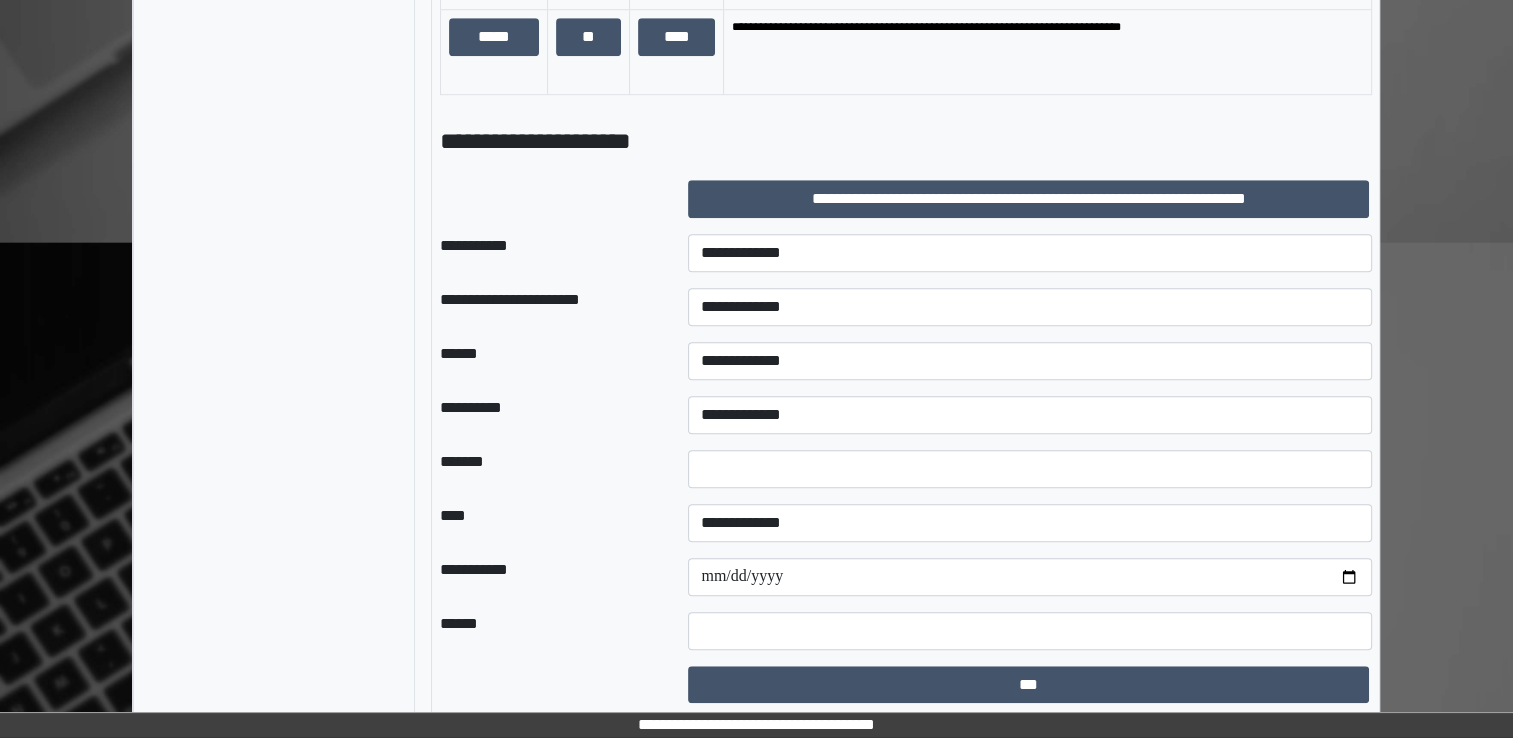 click on "**********" at bounding box center (548, 253) 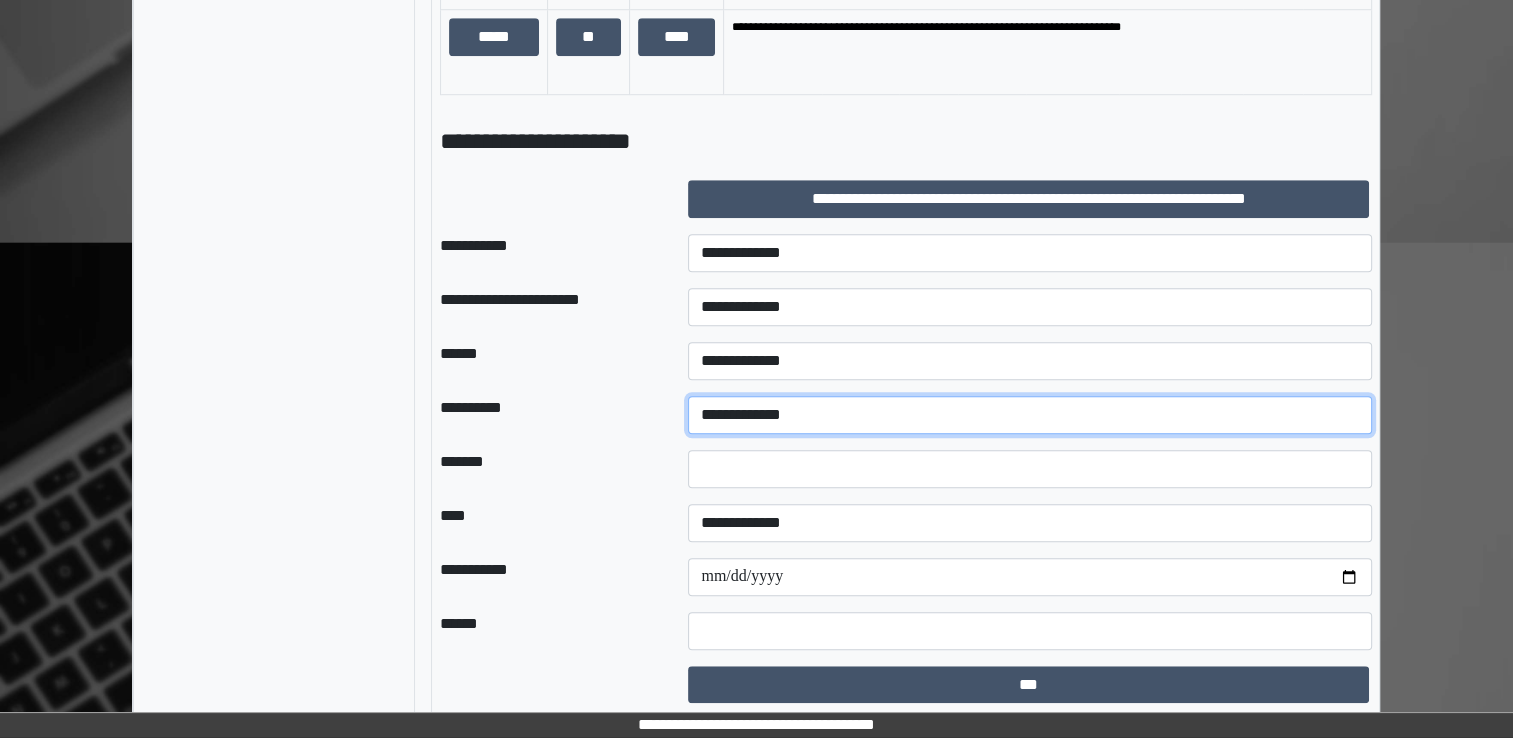 click on "**********" at bounding box center (1030, 415) 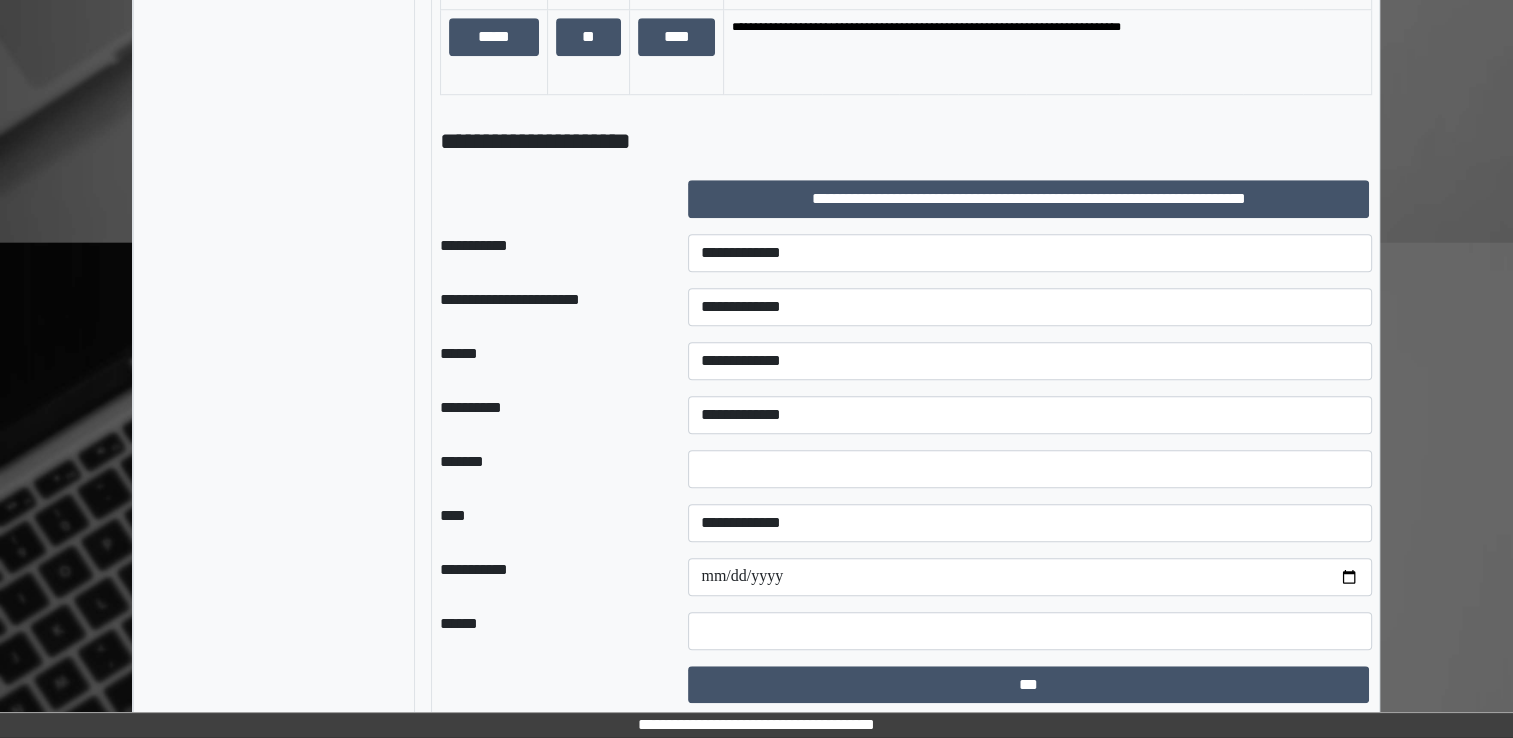 click on "*******" at bounding box center (548, 469) 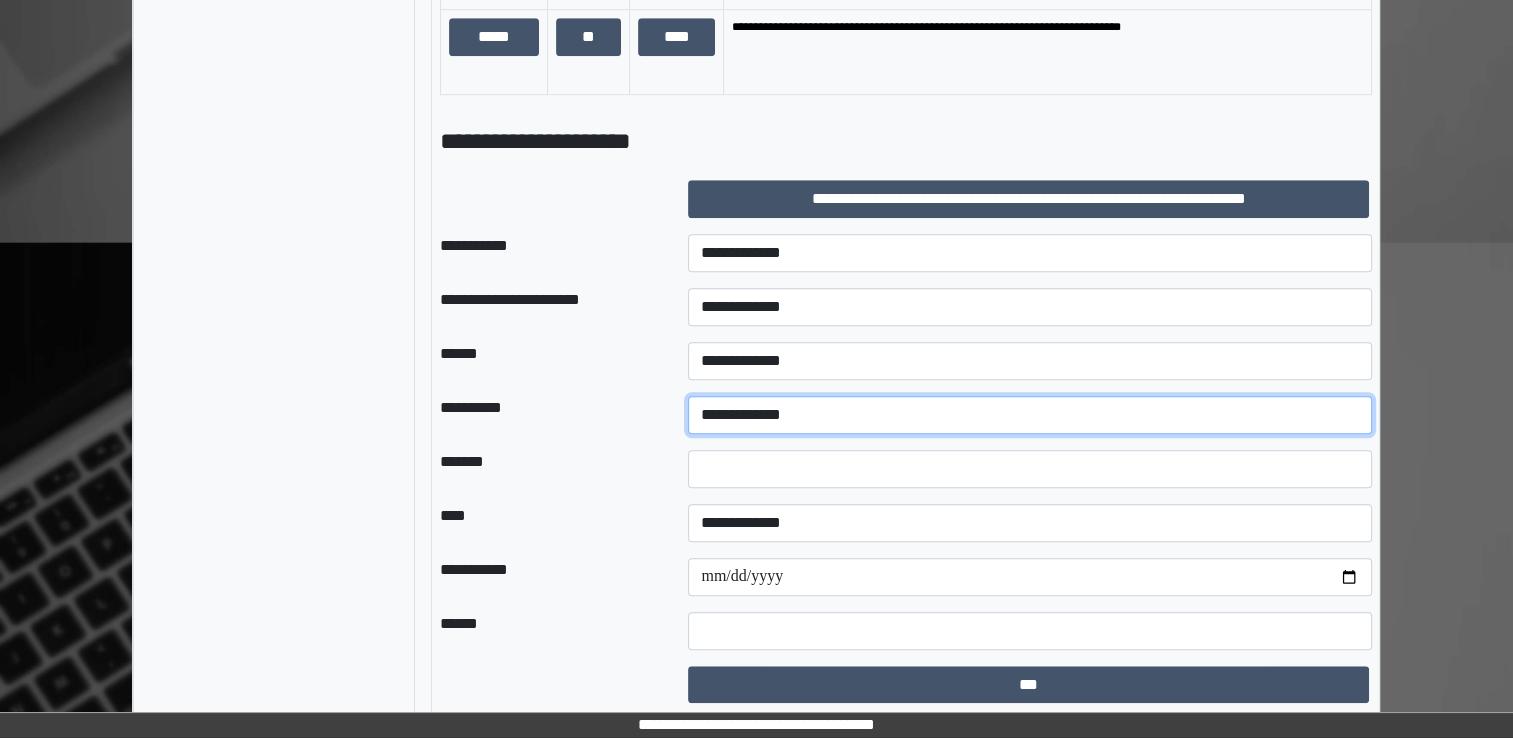 click on "**********" at bounding box center (1030, 415) 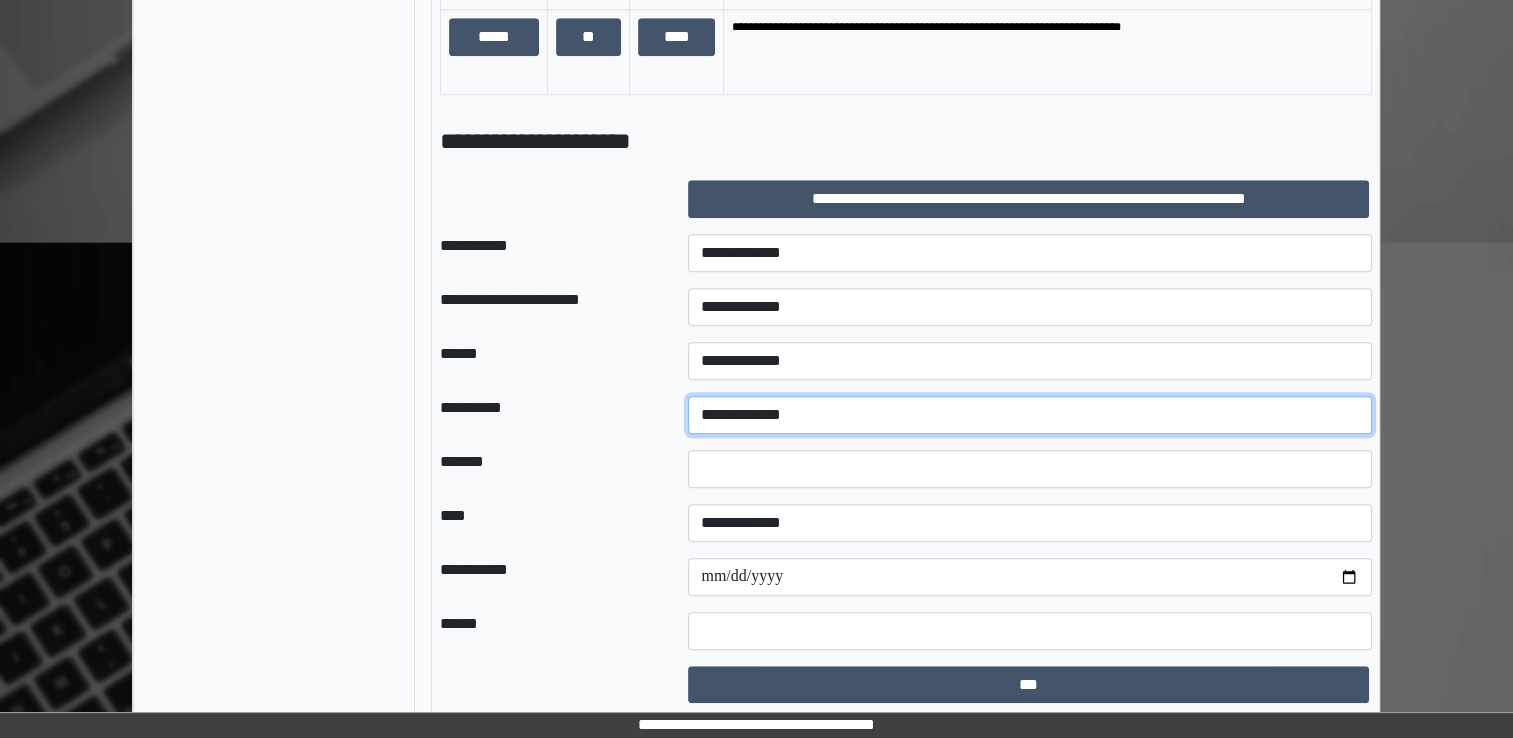 select on "*" 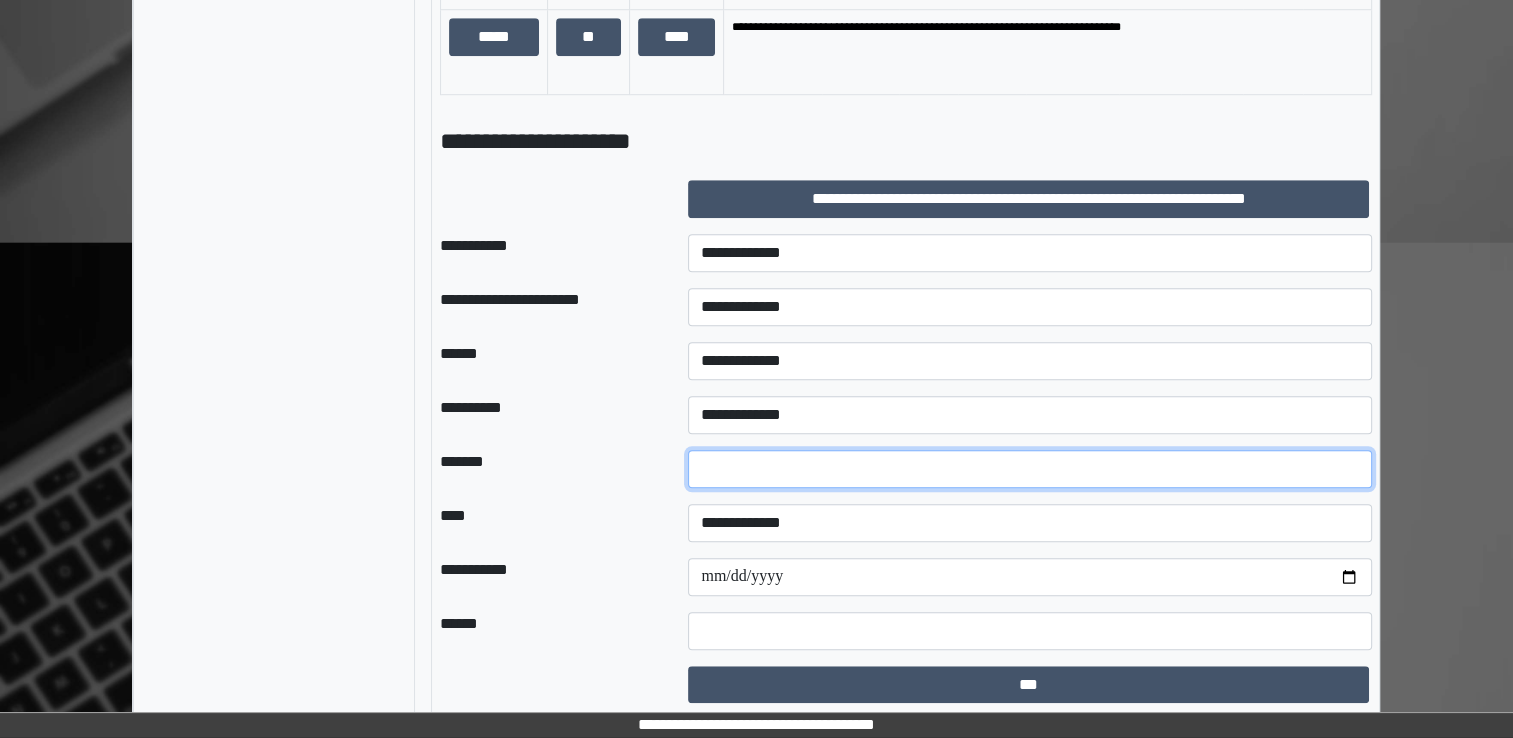 click at bounding box center [1030, 469] 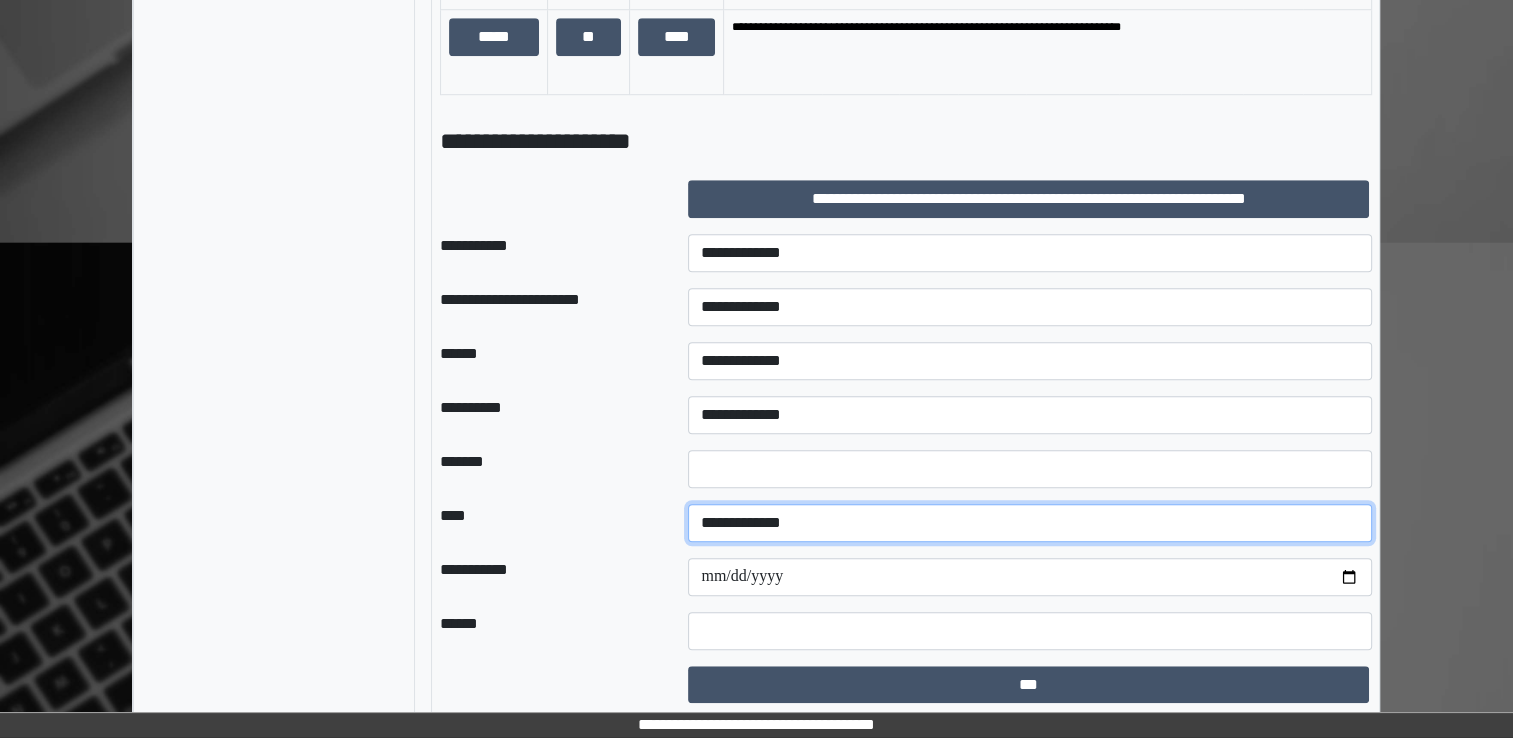 click on "**********" at bounding box center [1030, 523] 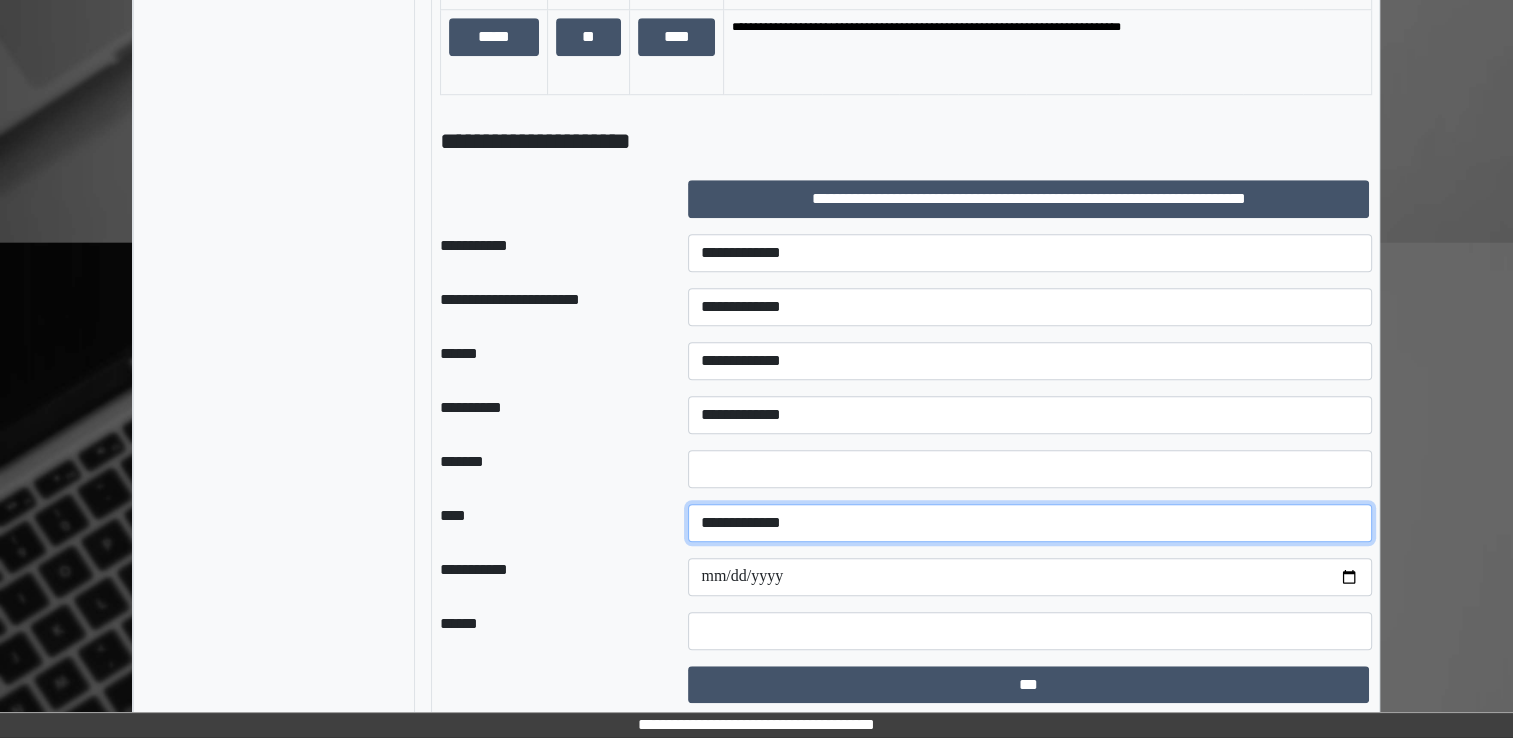select on "*" 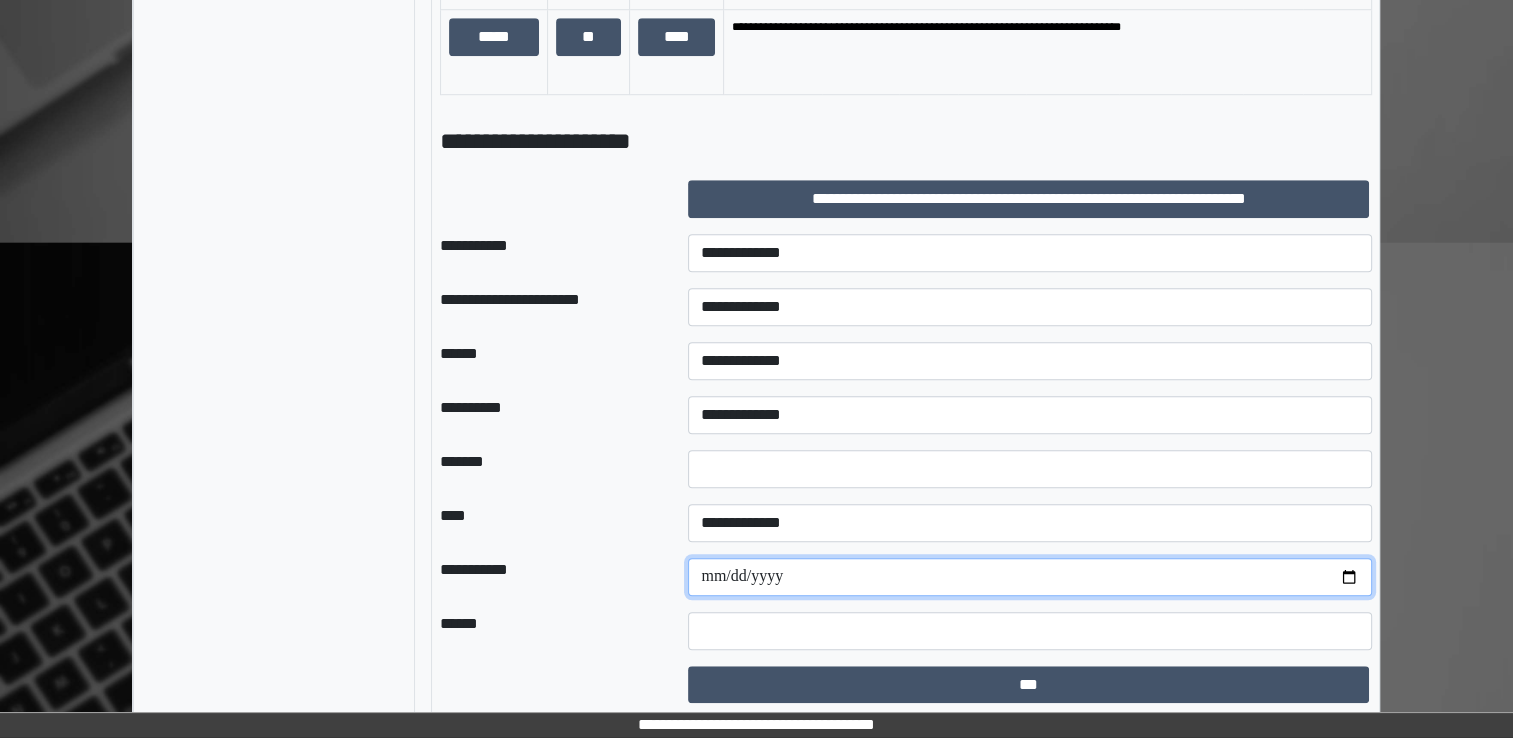 click at bounding box center (1030, 577) 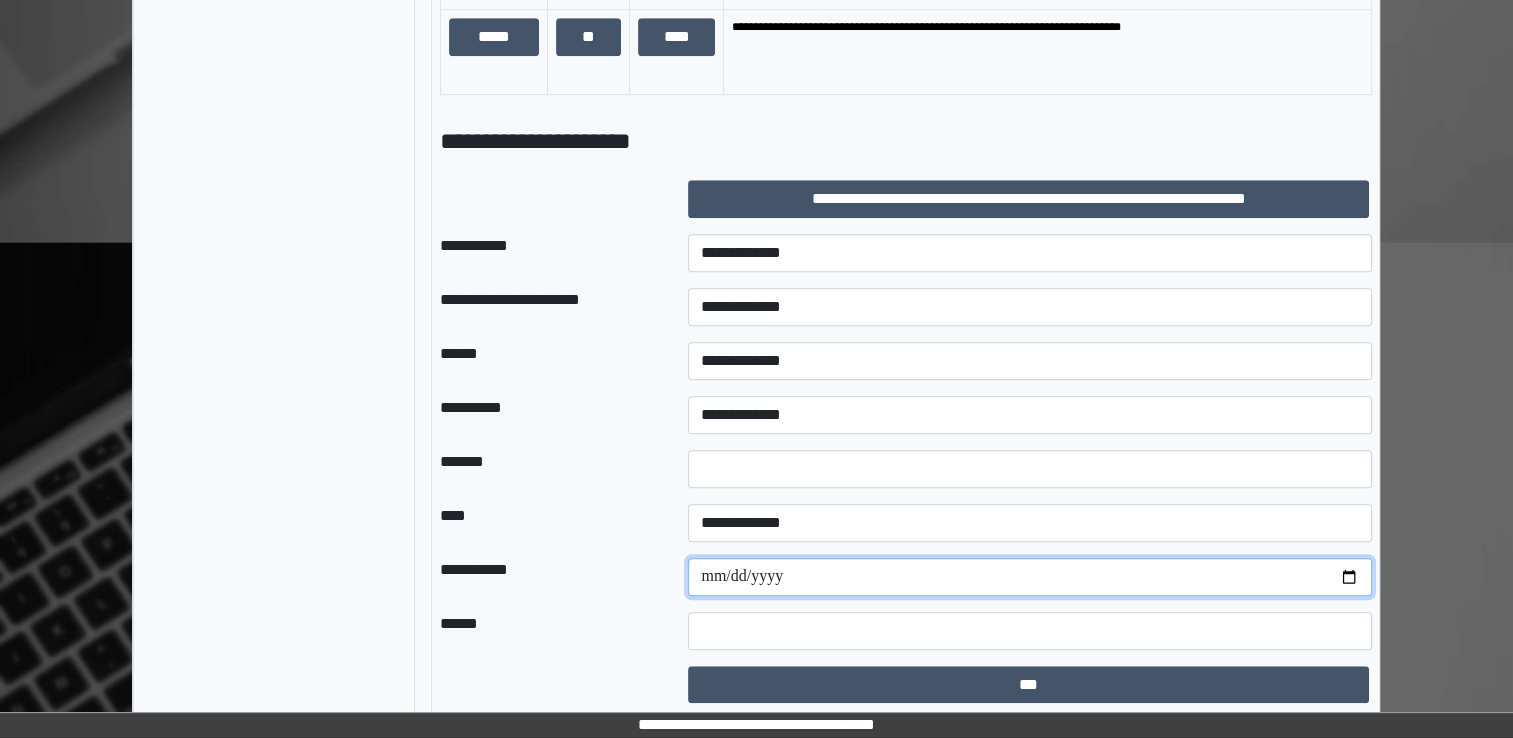 type on "**********" 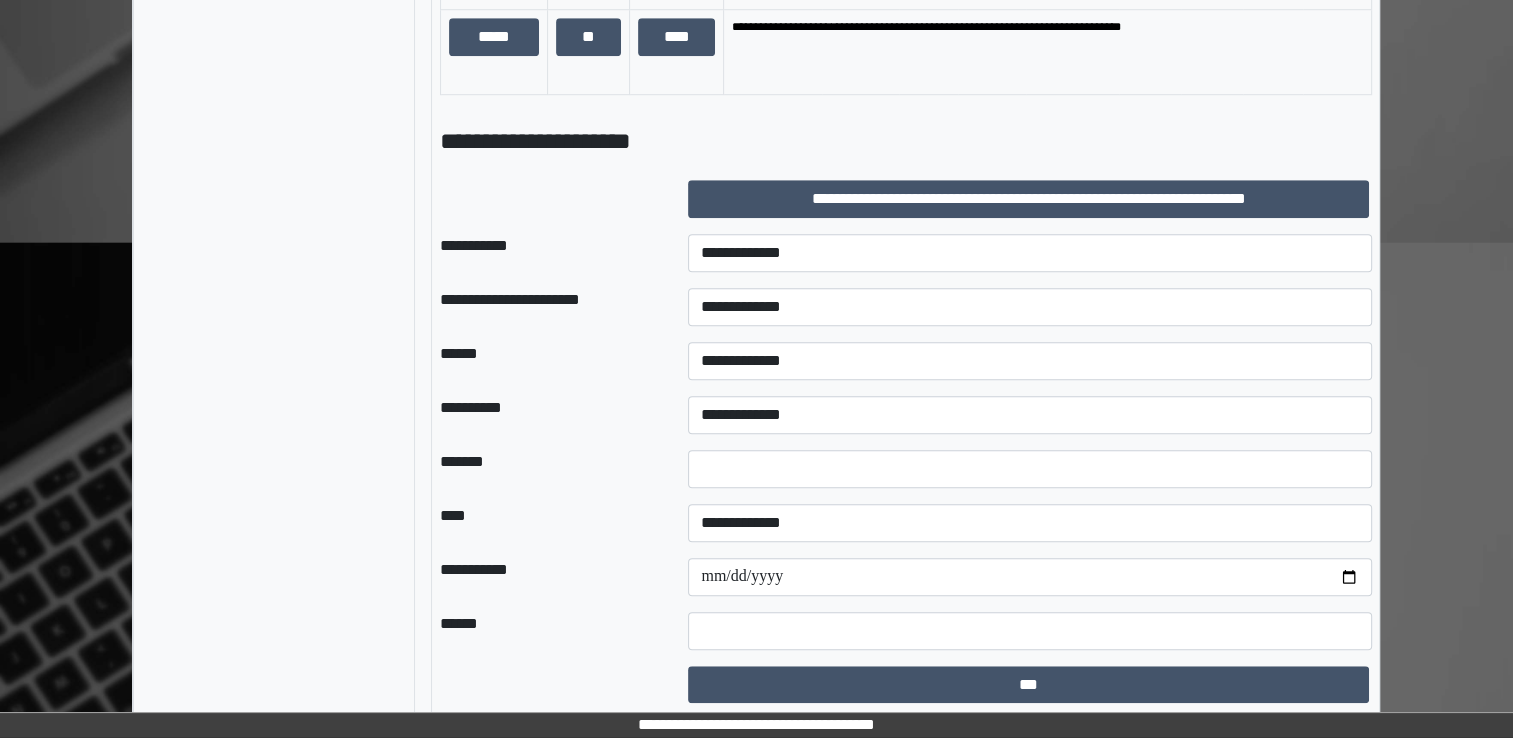 click on "**********" at bounding box center [548, 577] 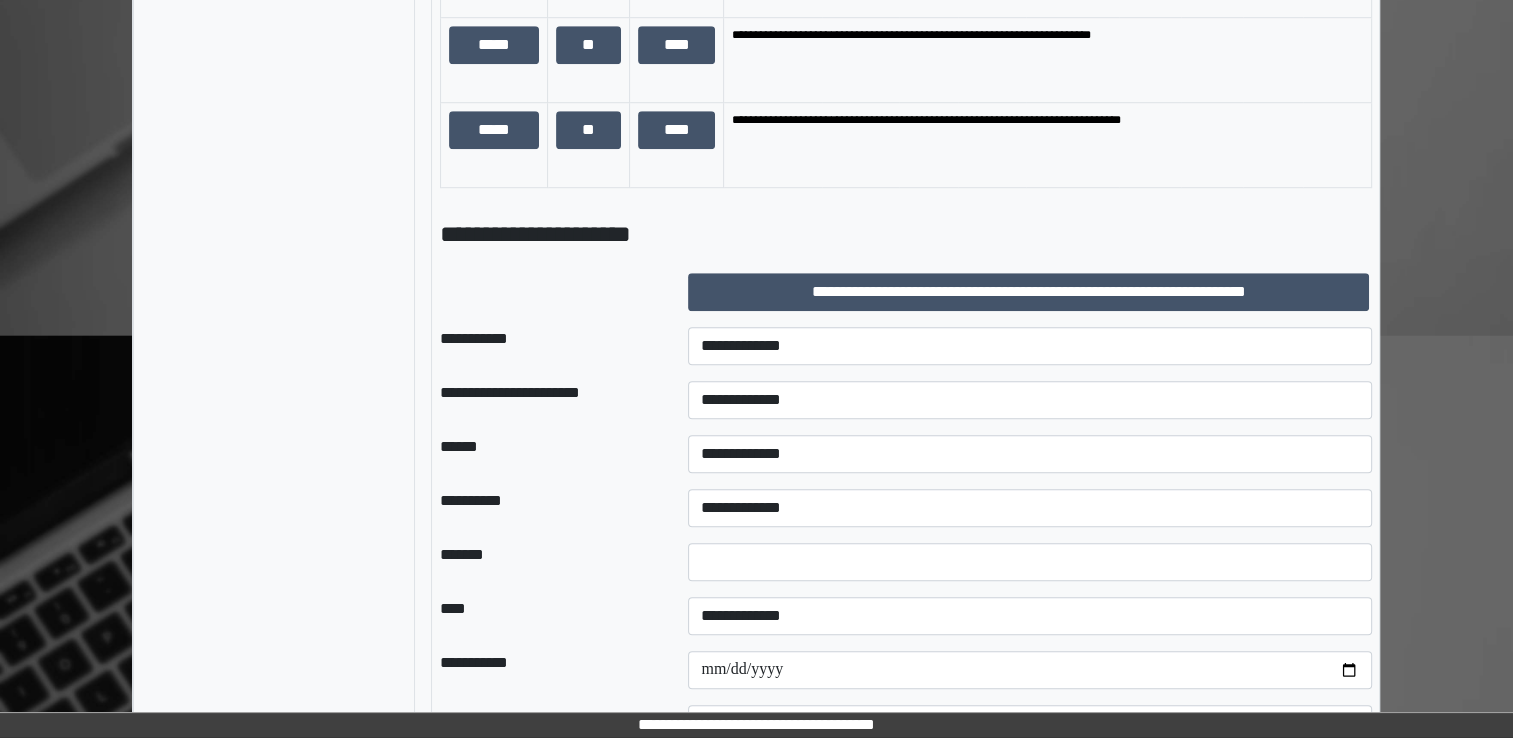 scroll, scrollTop: 1575, scrollLeft: 0, axis: vertical 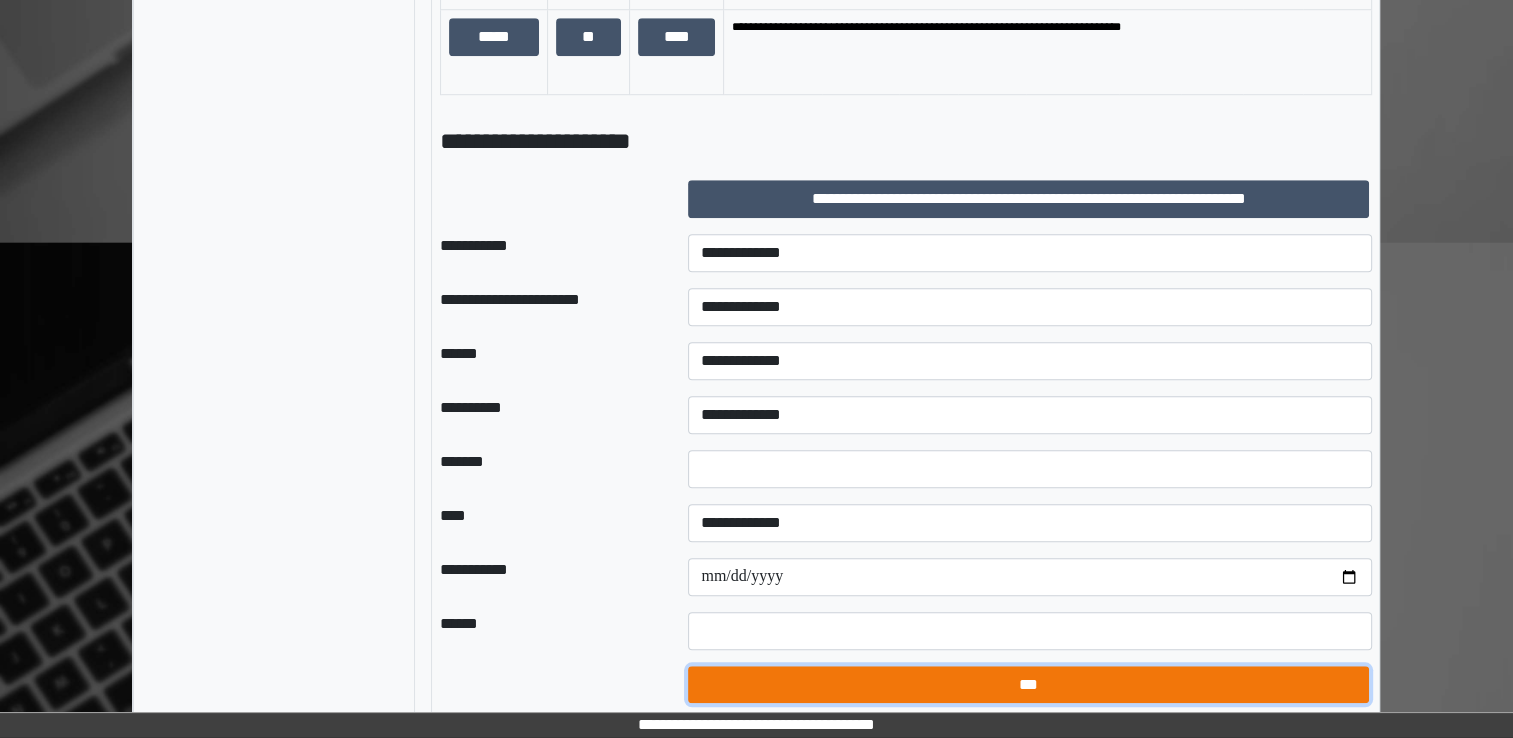 click on "***" at bounding box center [1028, 685] 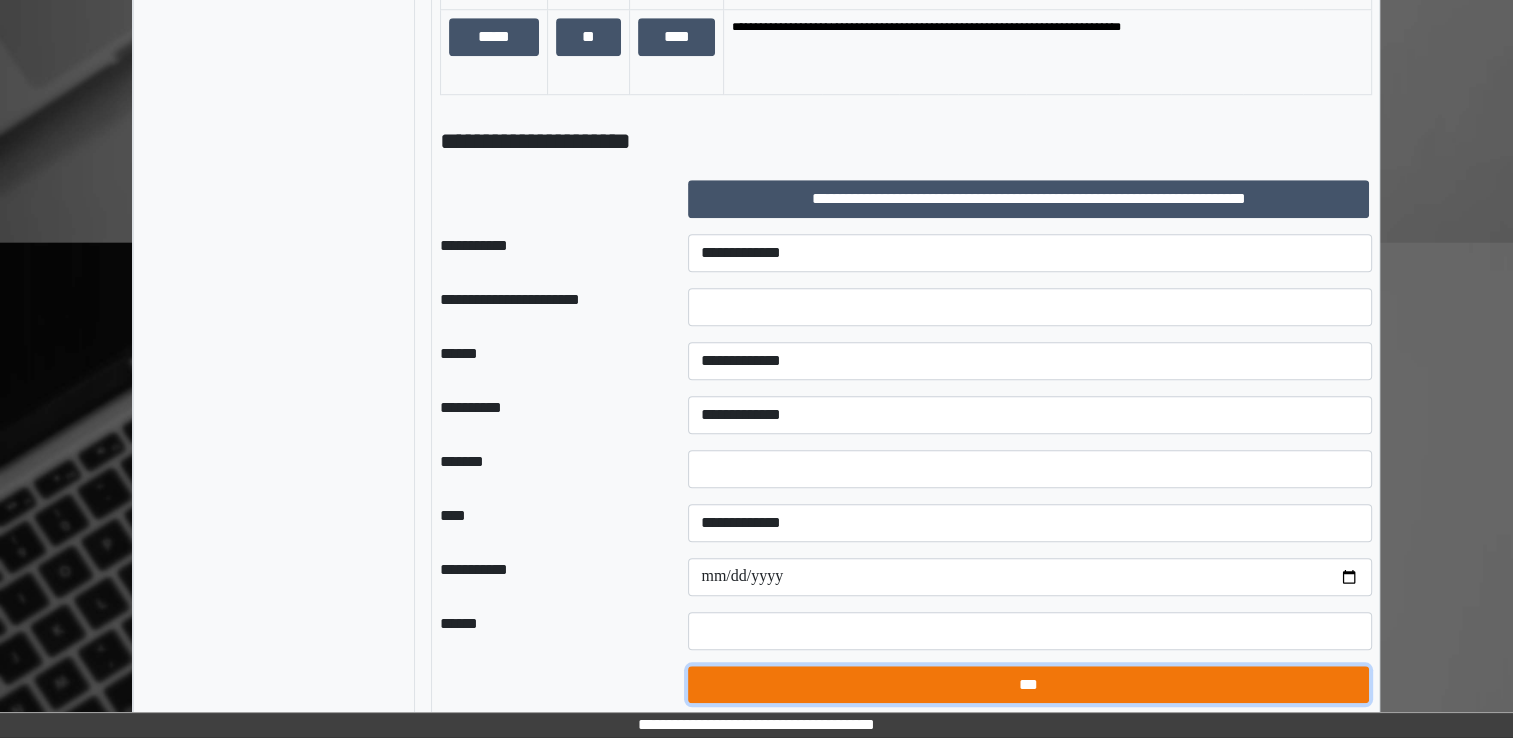 select on "*" 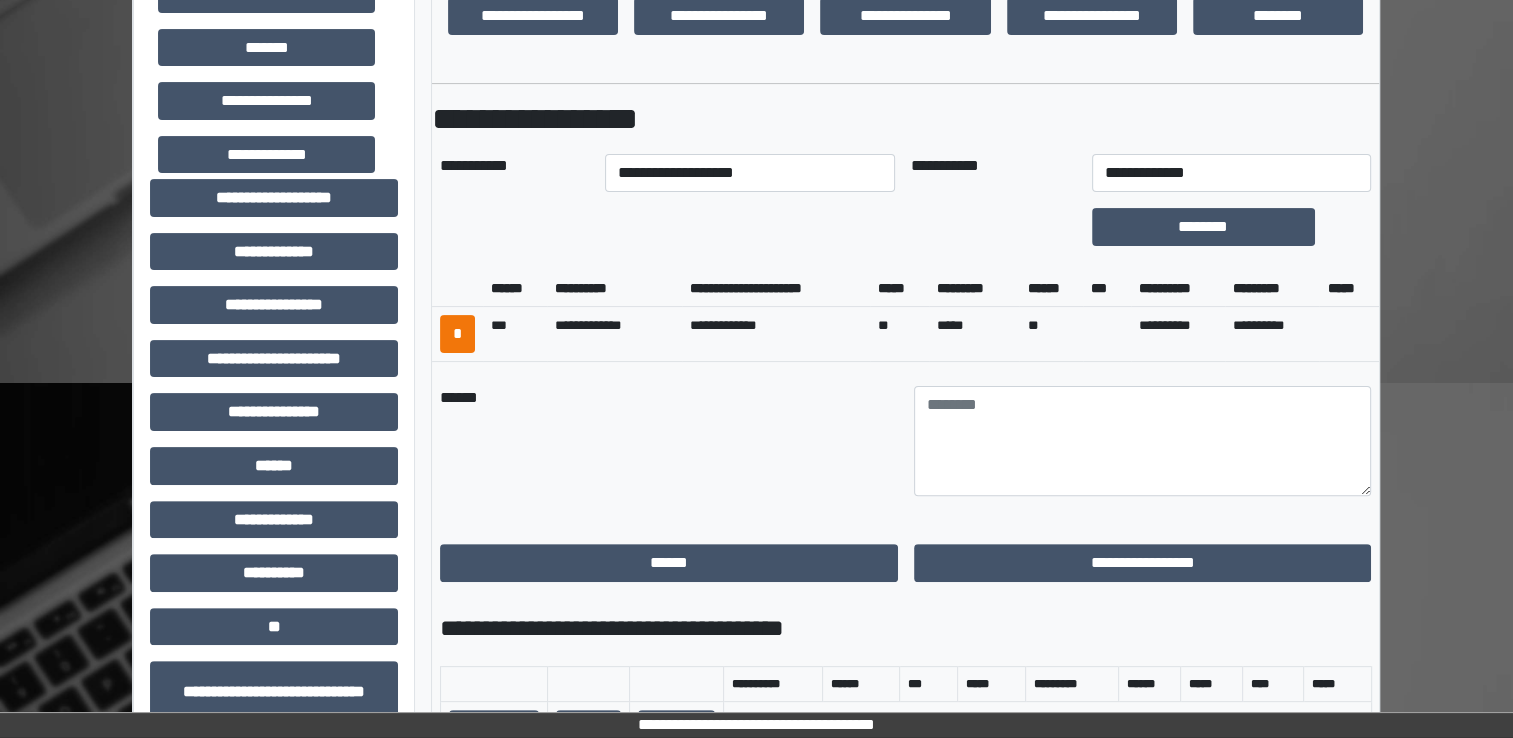 scroll, scrollTop: 553, scrollLeft: 0, axis: vertical 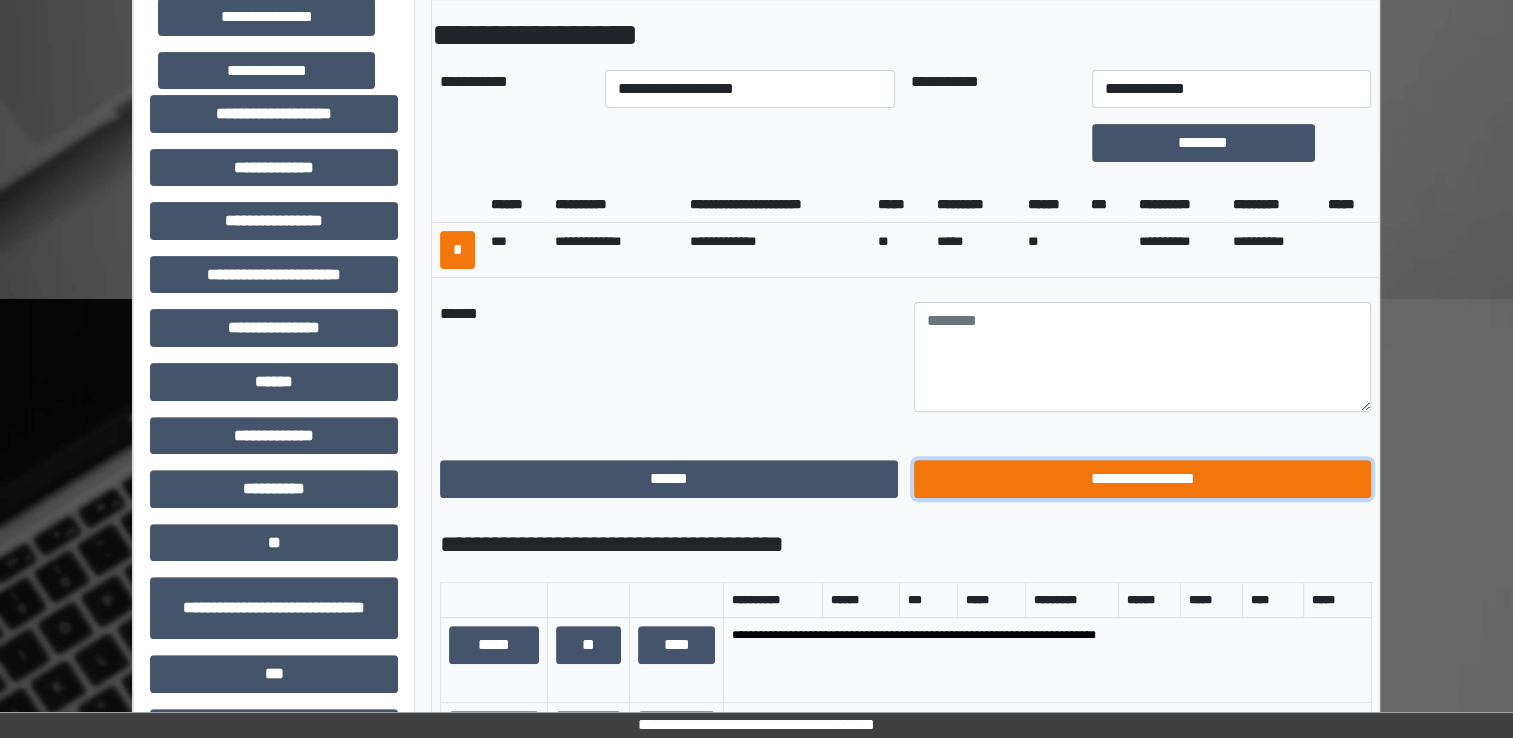 click on "**********" at bounding box center (1143, 479) 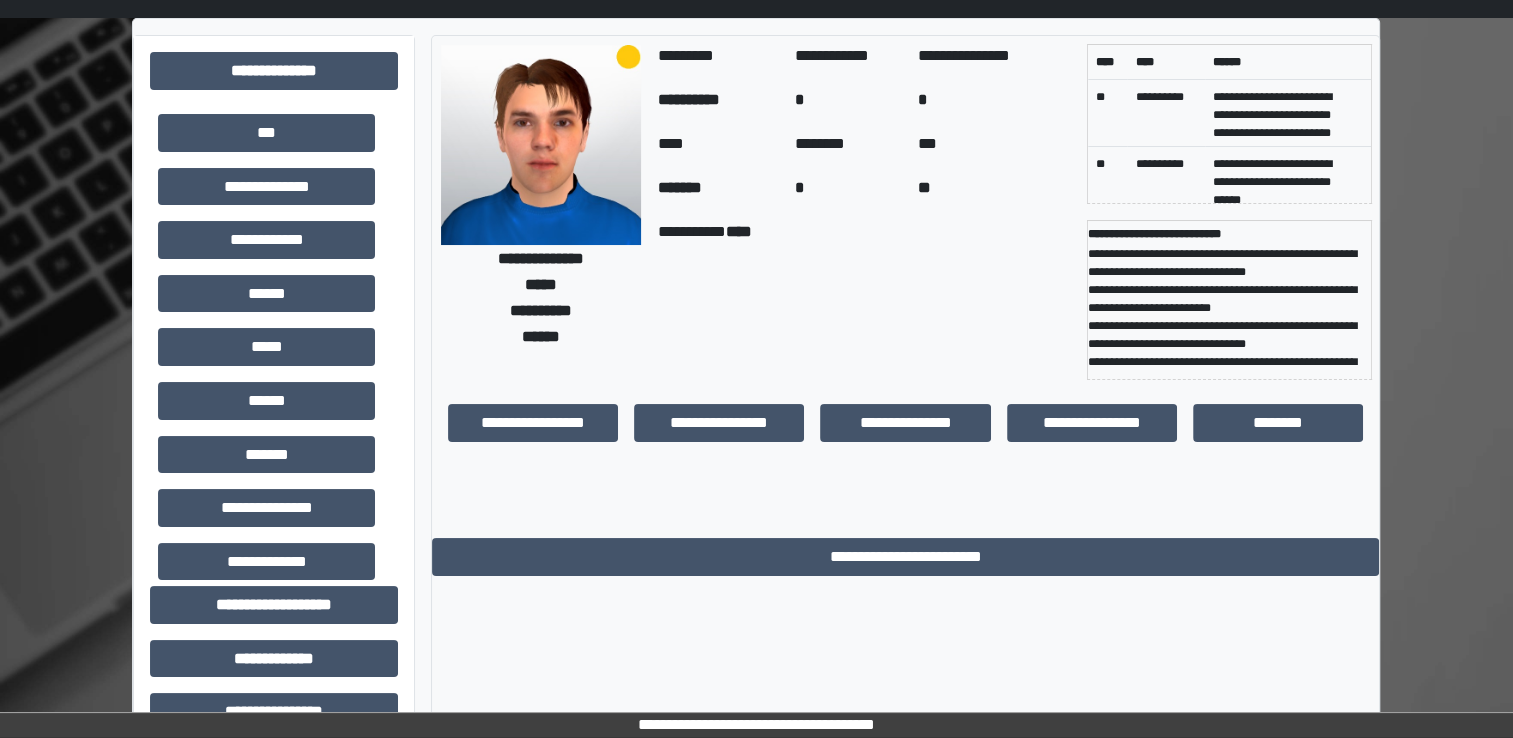 scroll, scrollTop: 0, scrollLeft: 0, axis: both 